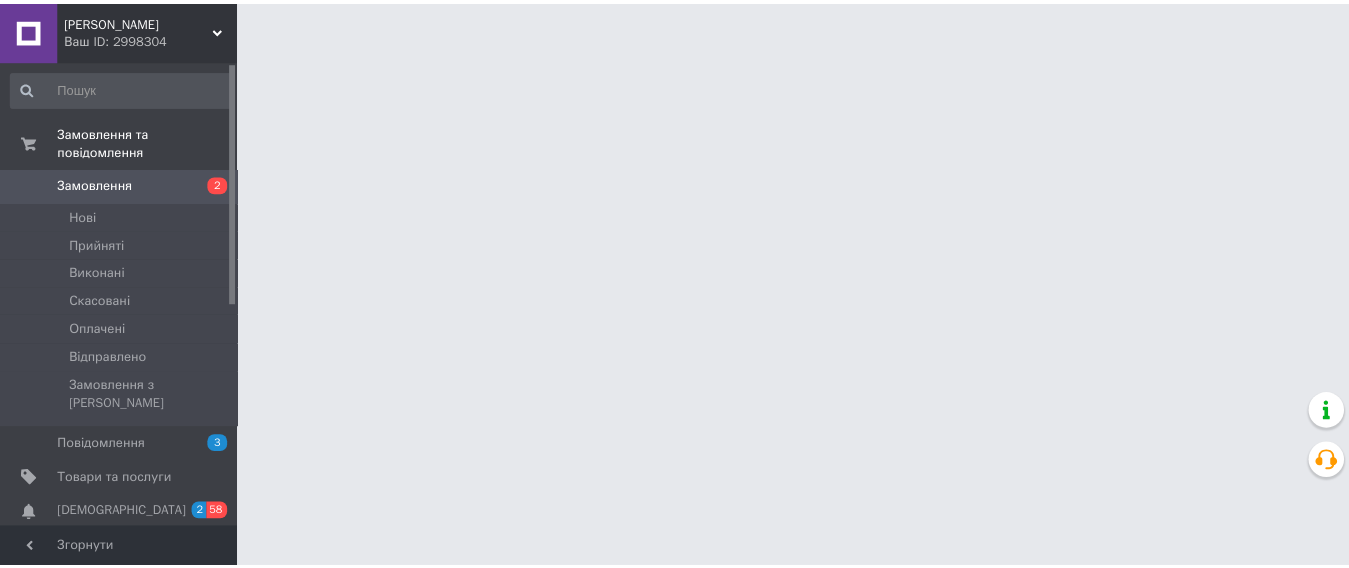 scroll, scrollTop: 0, scrollLeft: 0, axis: both 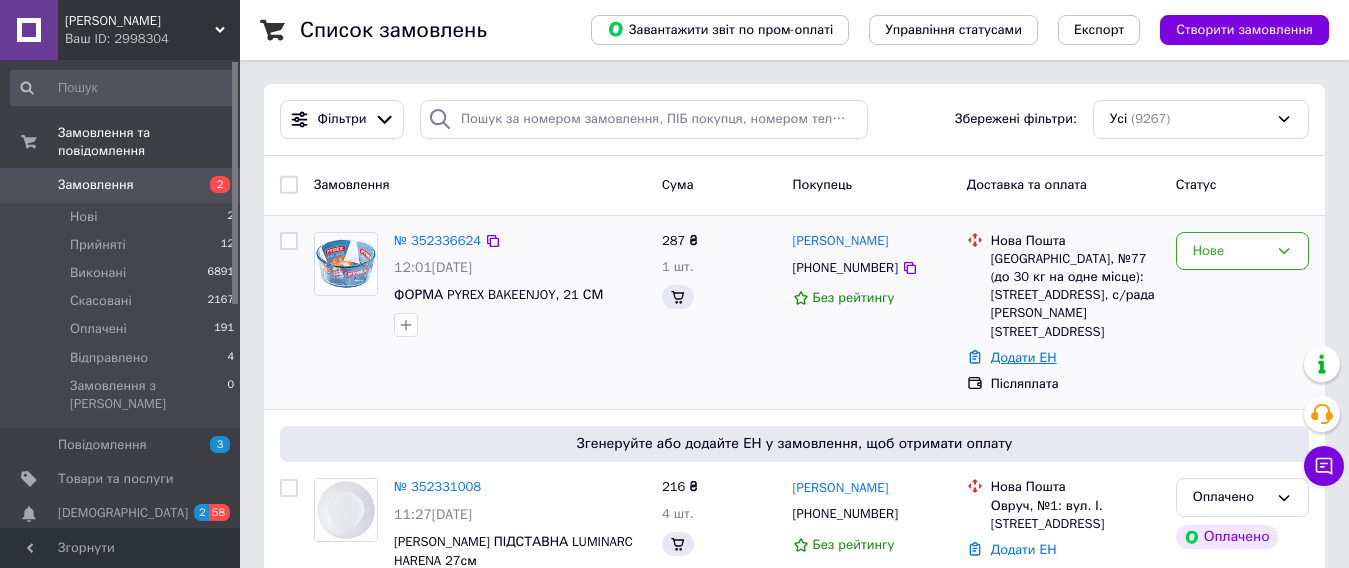 click on "Додати ЕН" at bounding box center [1024, 357] 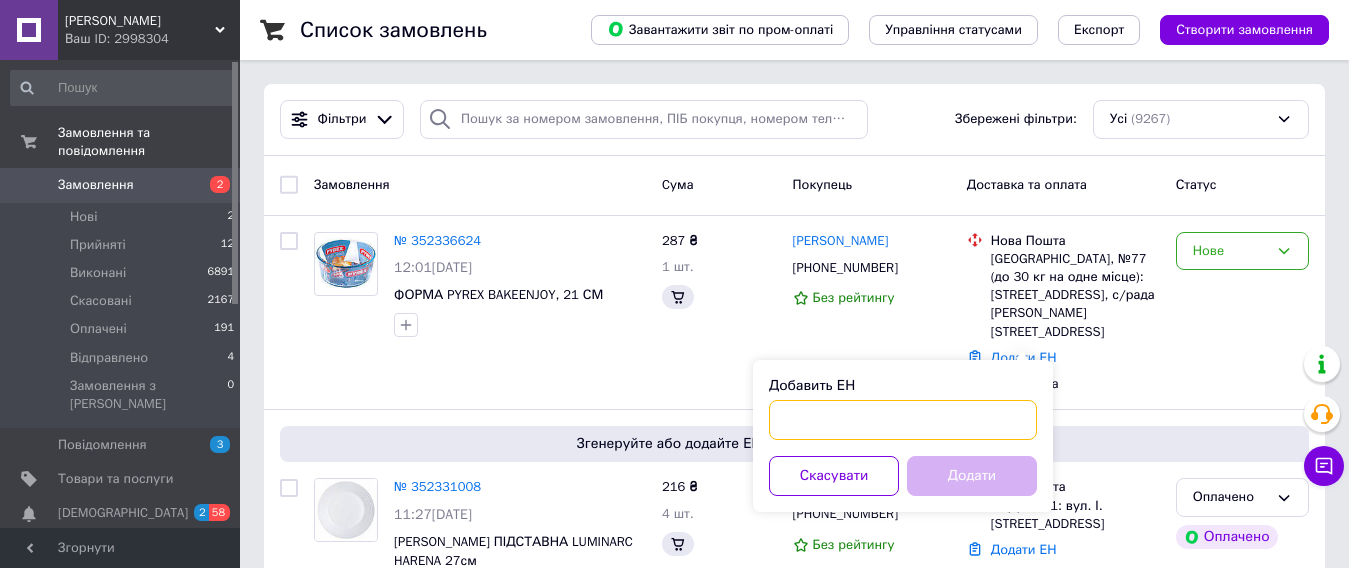 click on "Добавить ЕН" at bounding box center [903, 420] 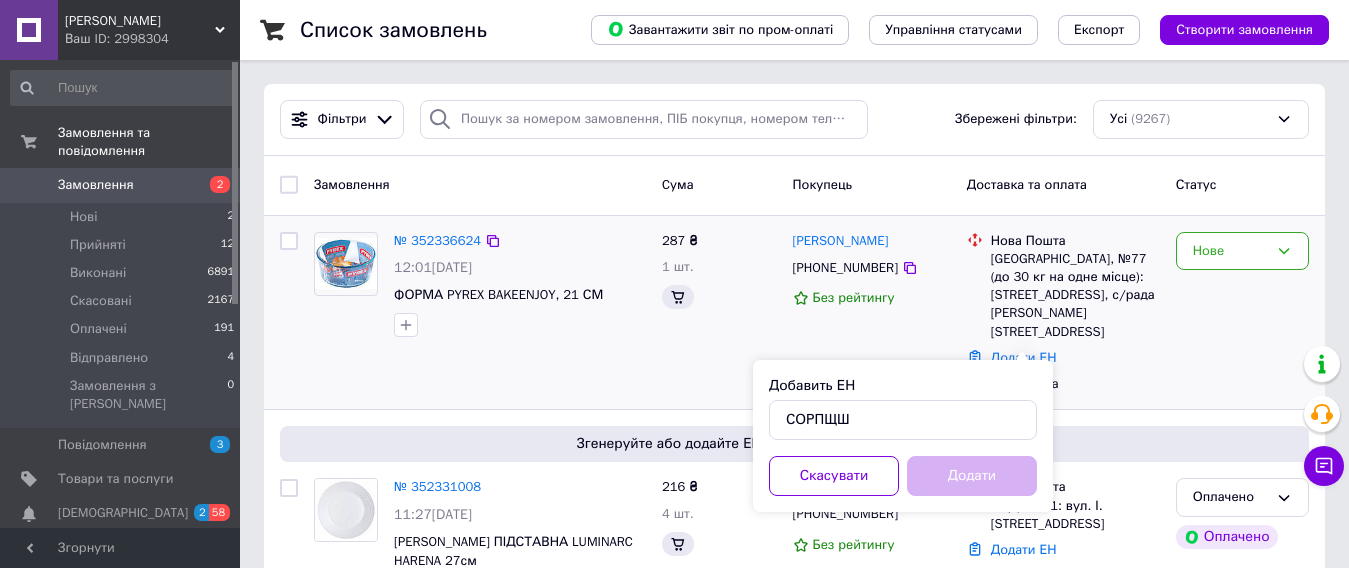 click on "Нове" at bounding box center [1242, 313] 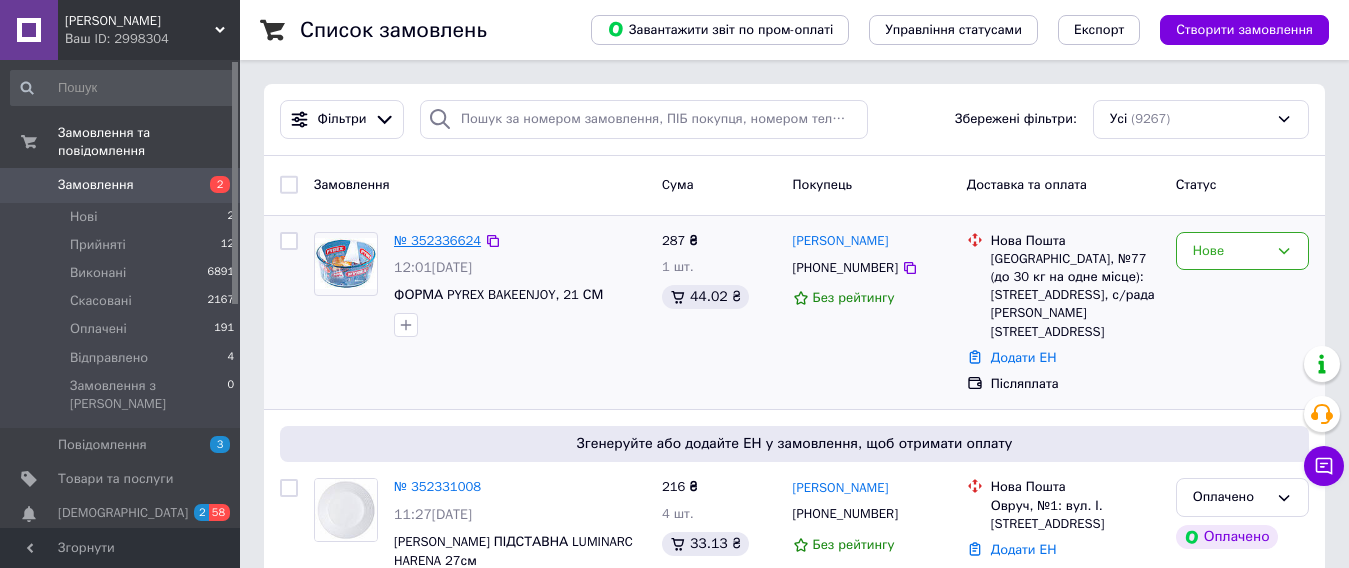 click on "№ 352336624" at bounding box center [437, 240] 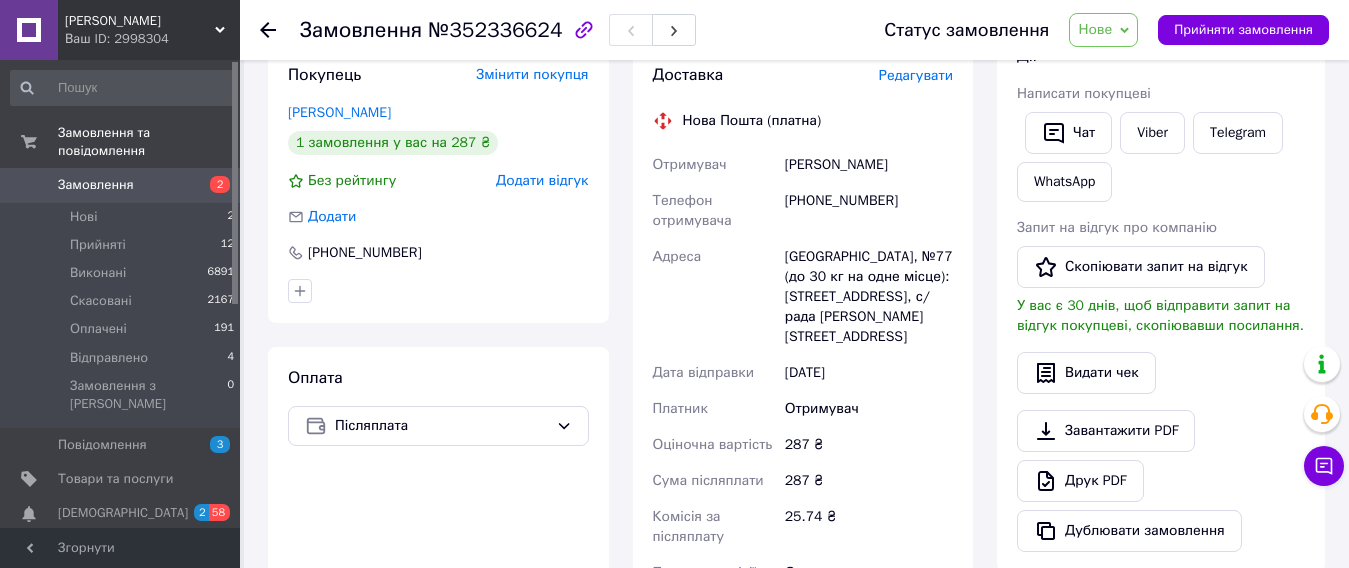 scroll, scrollTop: 400, scrollLeft: 0, axis: vertical 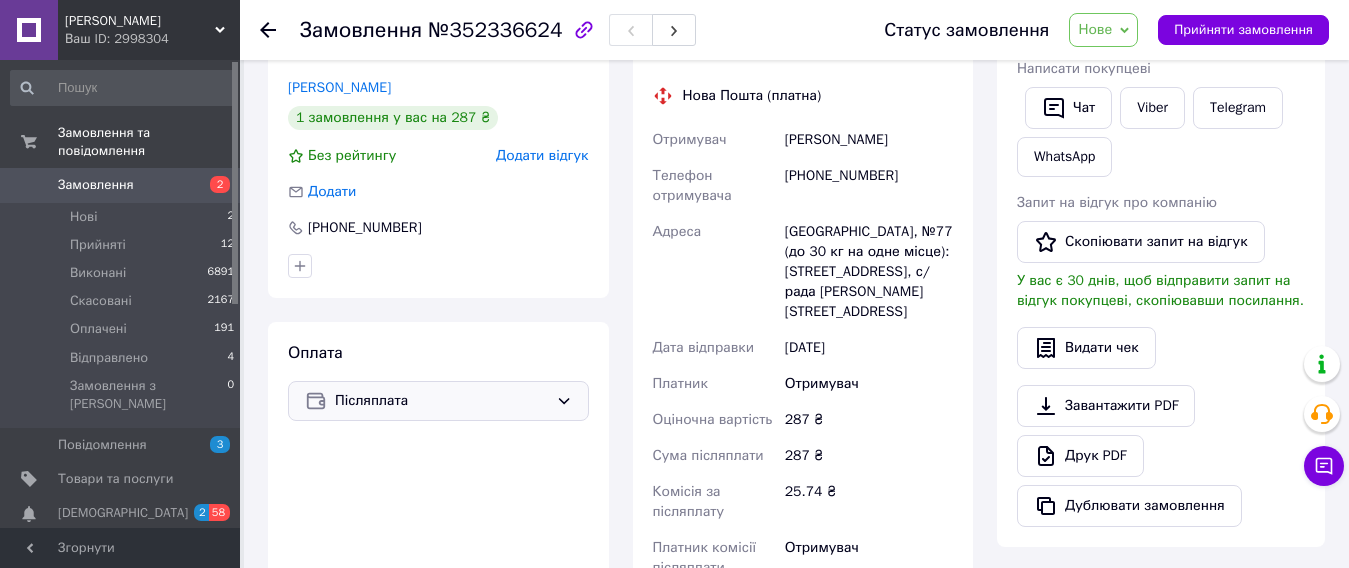 click 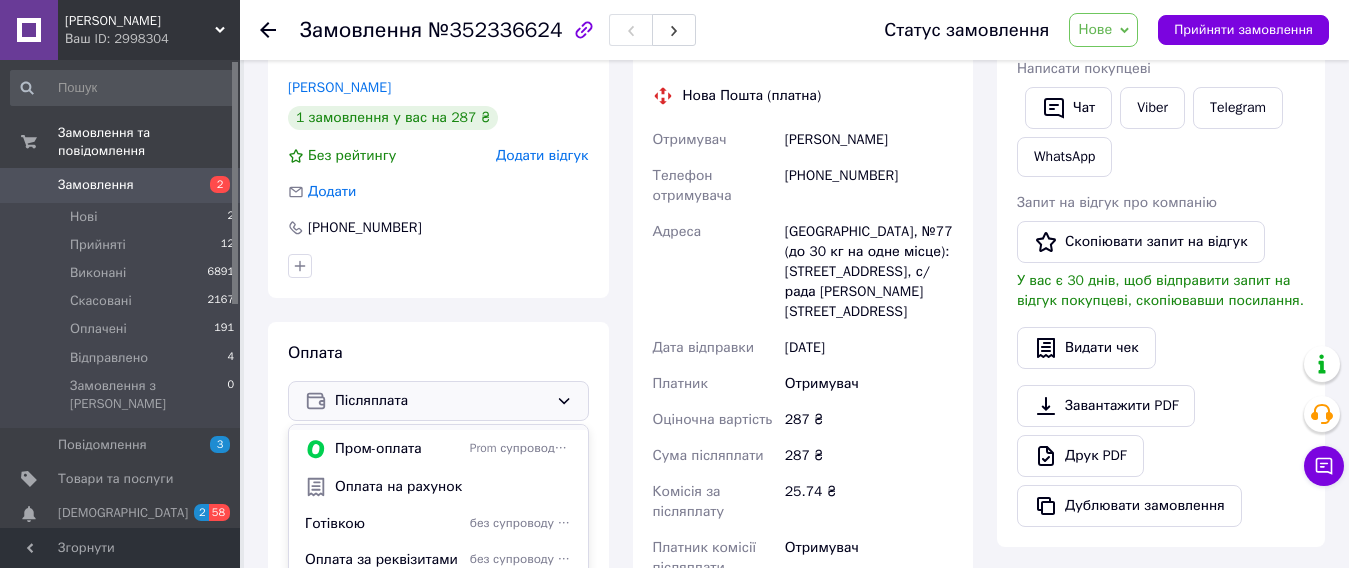 scroll, scrollTop: 50, scrollLeft: 0, axis: vertical 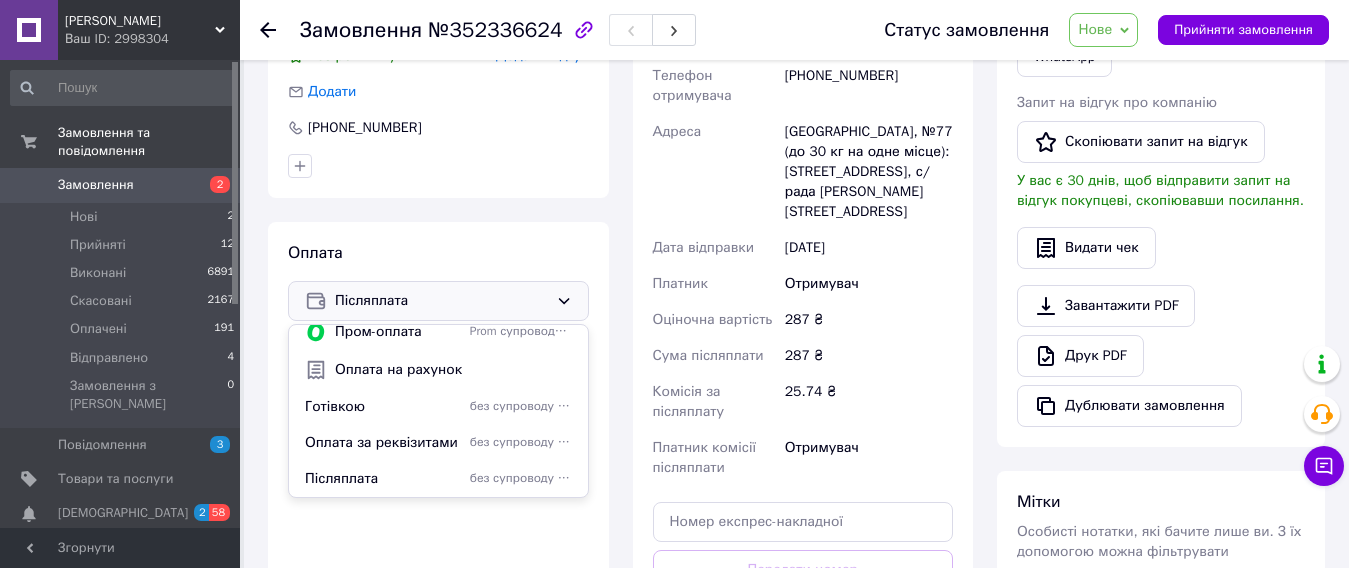 click at bounding box center (438, 166) 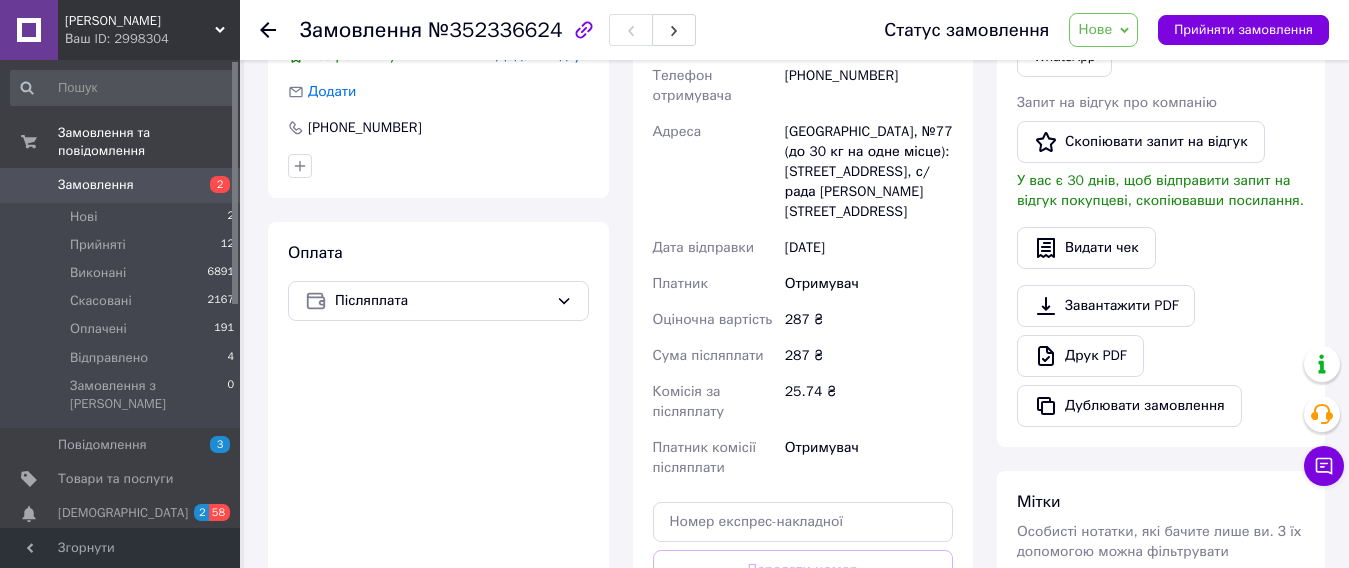 click on "Замовлення" at bounding box center (121, 185) 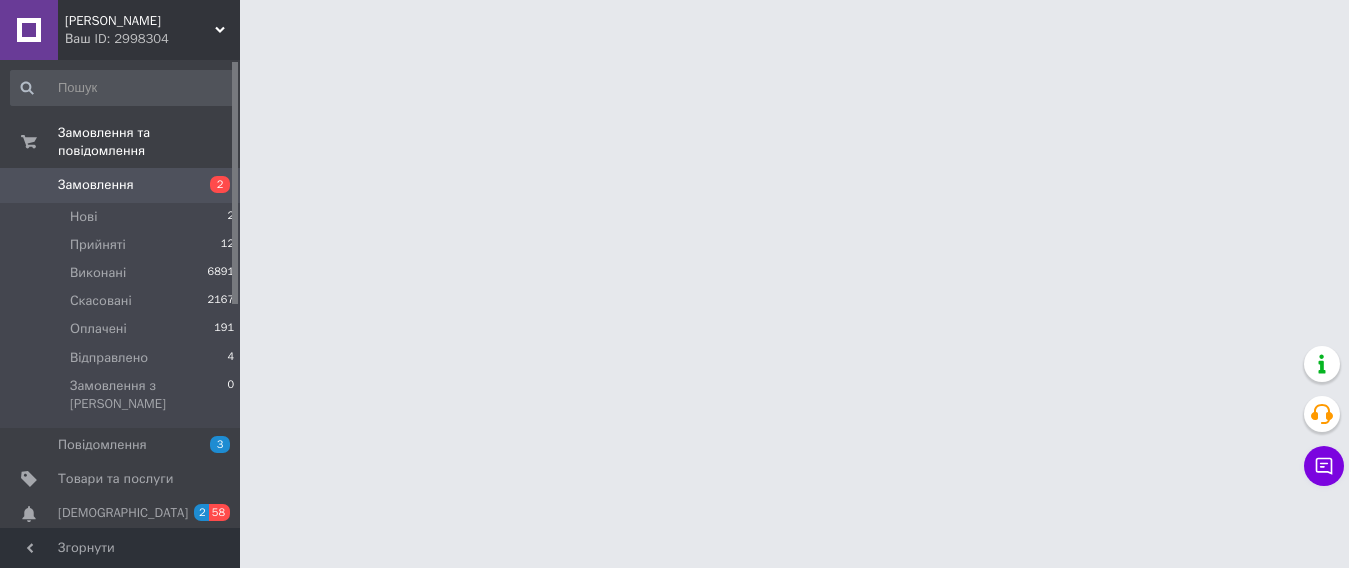 scroll, scrollTop: 0, scrollLeft: 0, axis: both 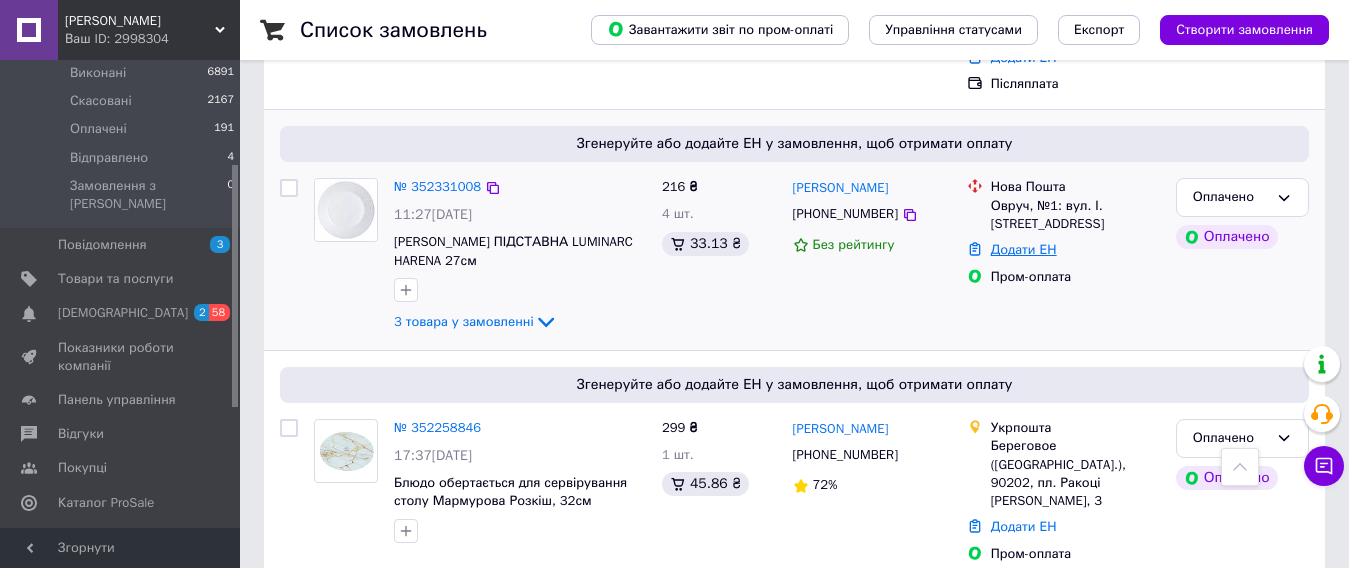 click on "Додати ЕН" at bounding box center [1024, 249] 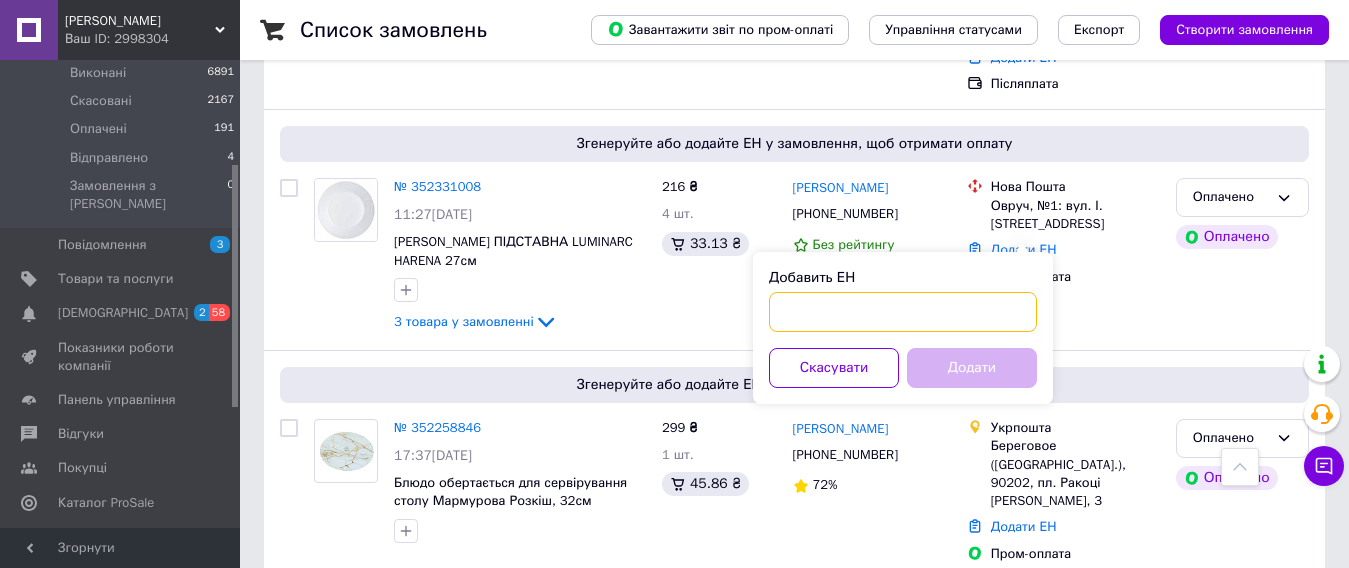 click on "Добавить ЕН" at bounding box center [903, 312] 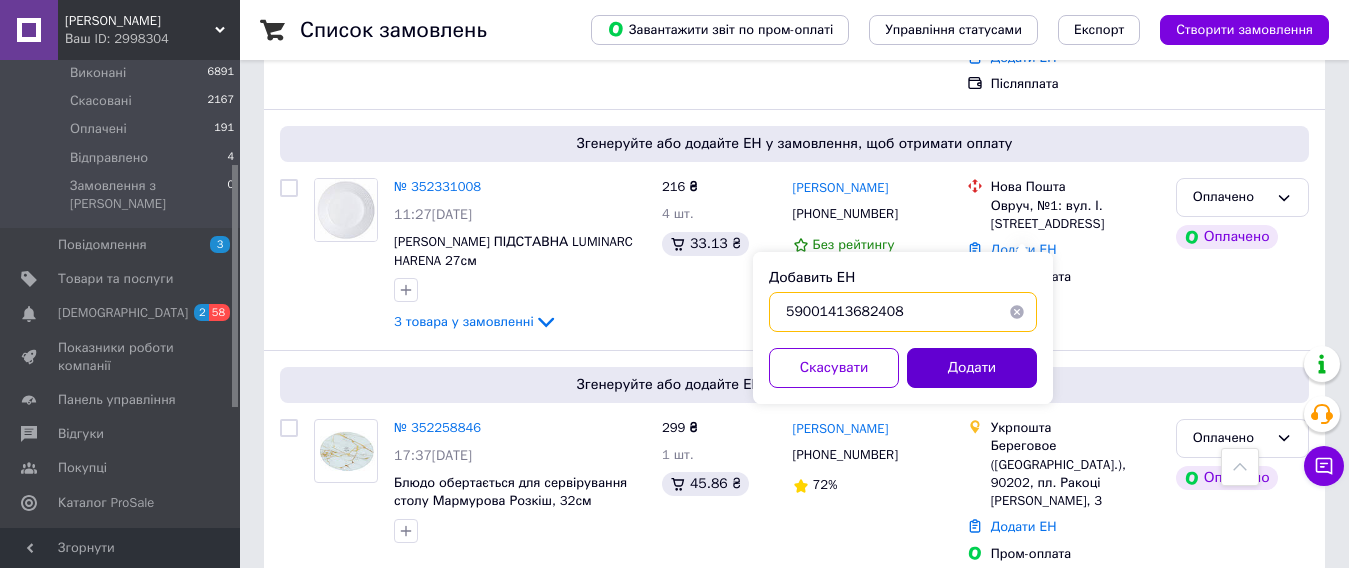 type on "59001413682408" 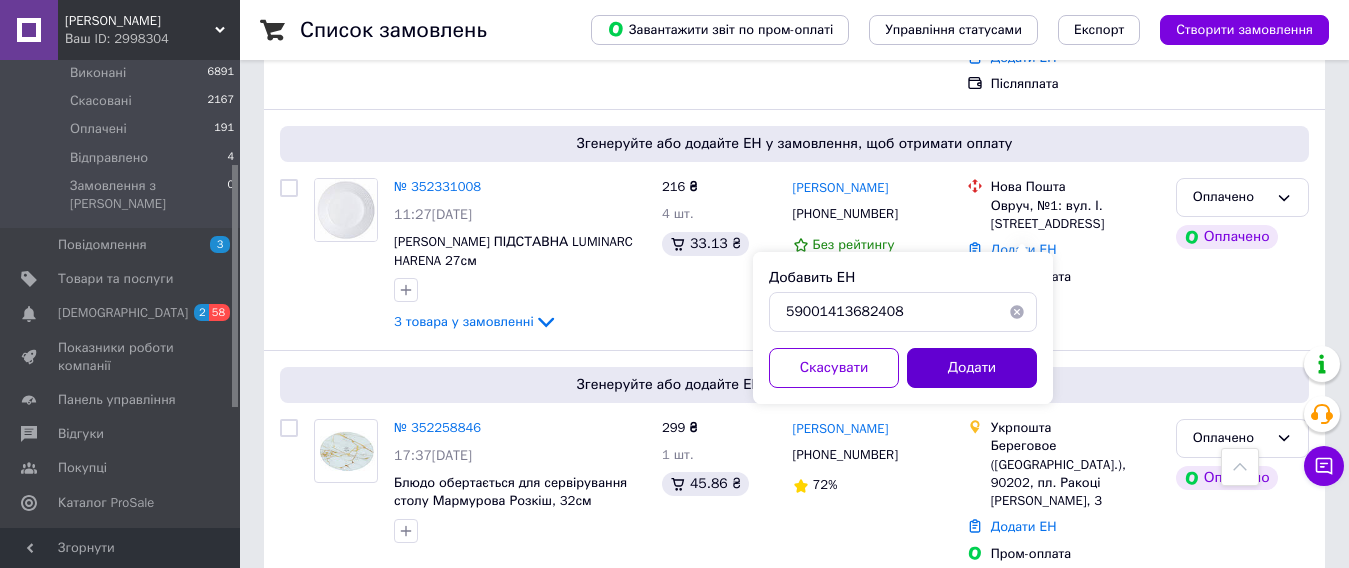 click on "Додати" at bounding box center (972, 368) 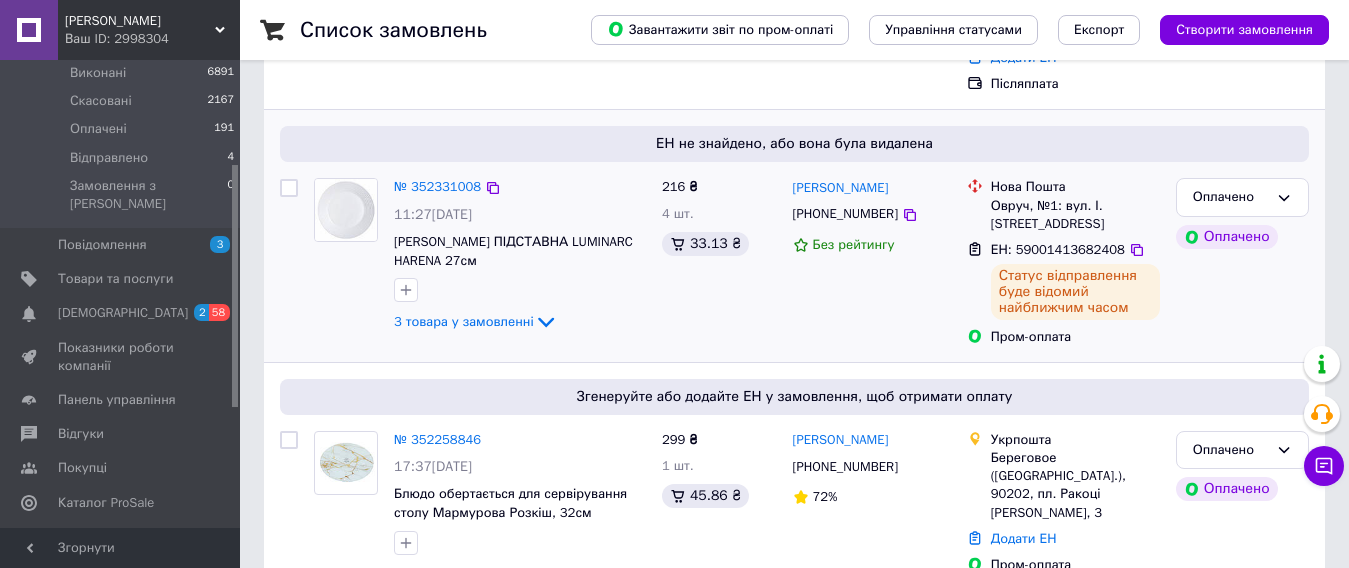 scroll, scrollTop: 200, scrollLeft: 0, axis: vertical 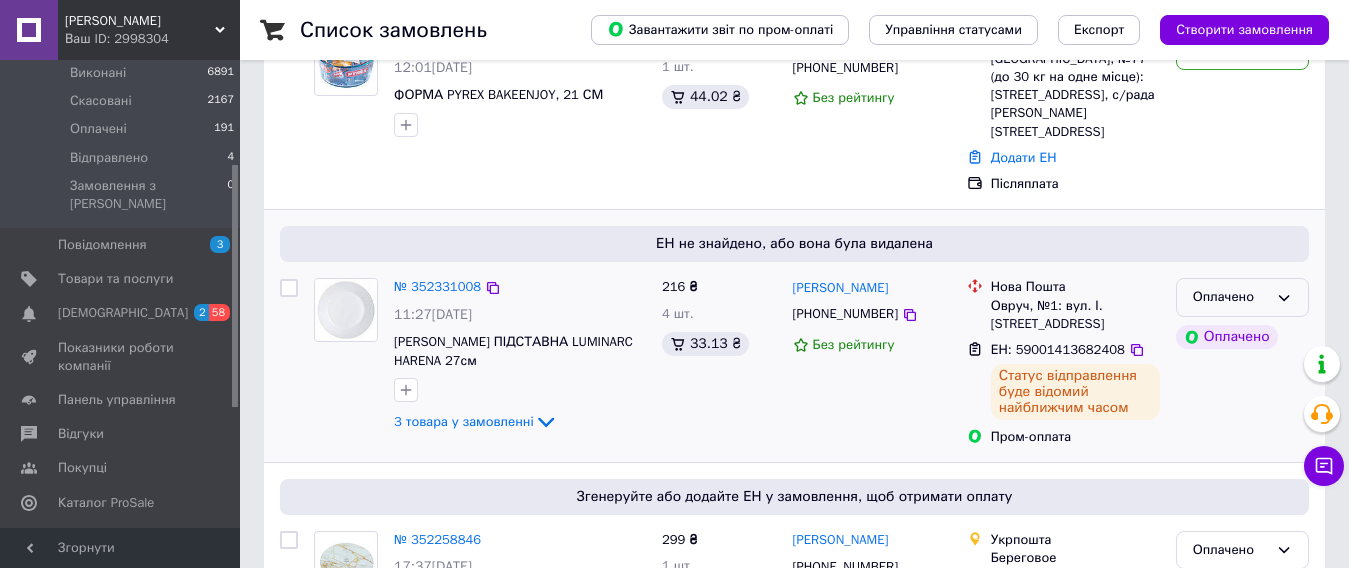 click 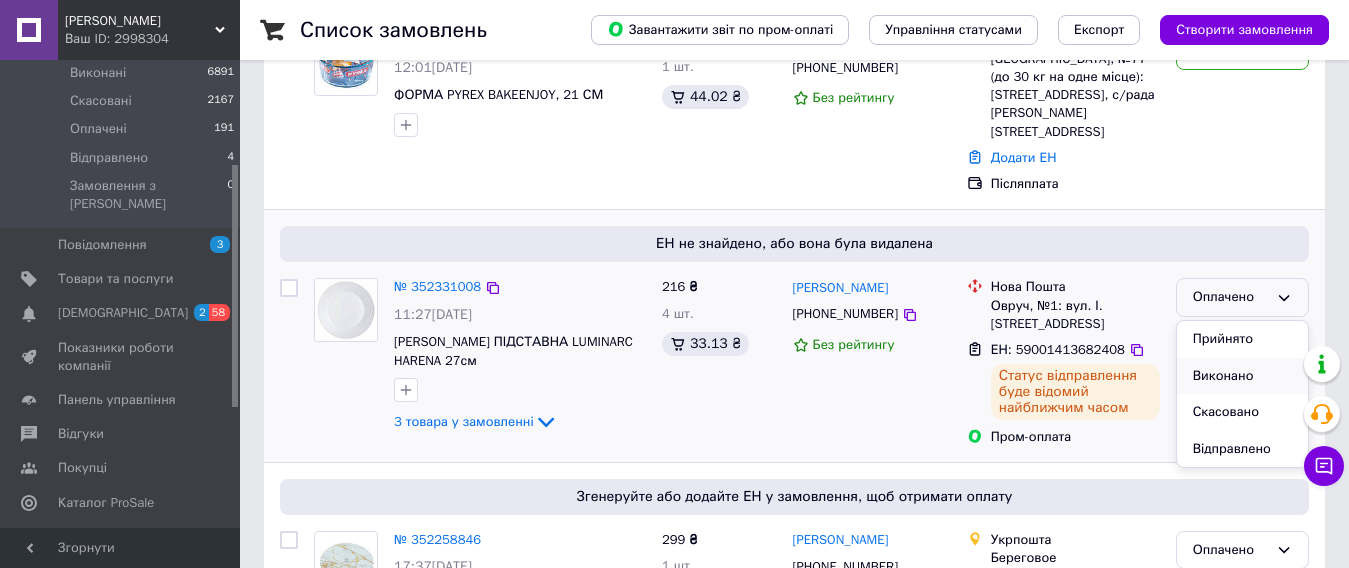 click on "Виконано" at bounding box center [1242, 376] 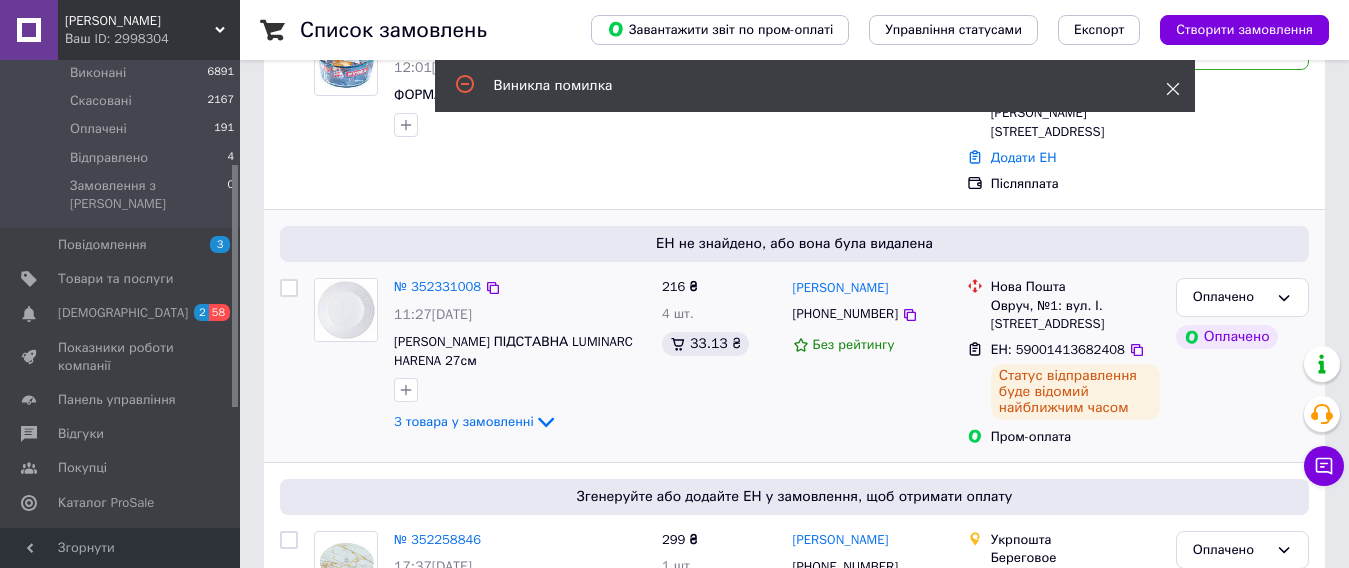 click 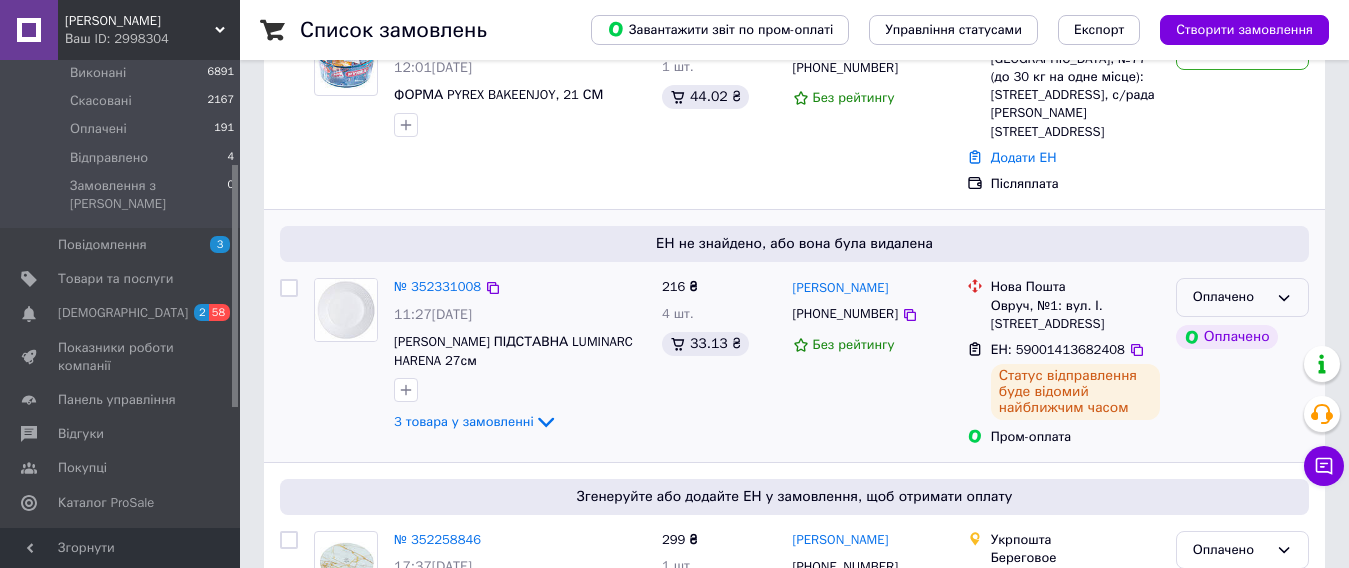 click 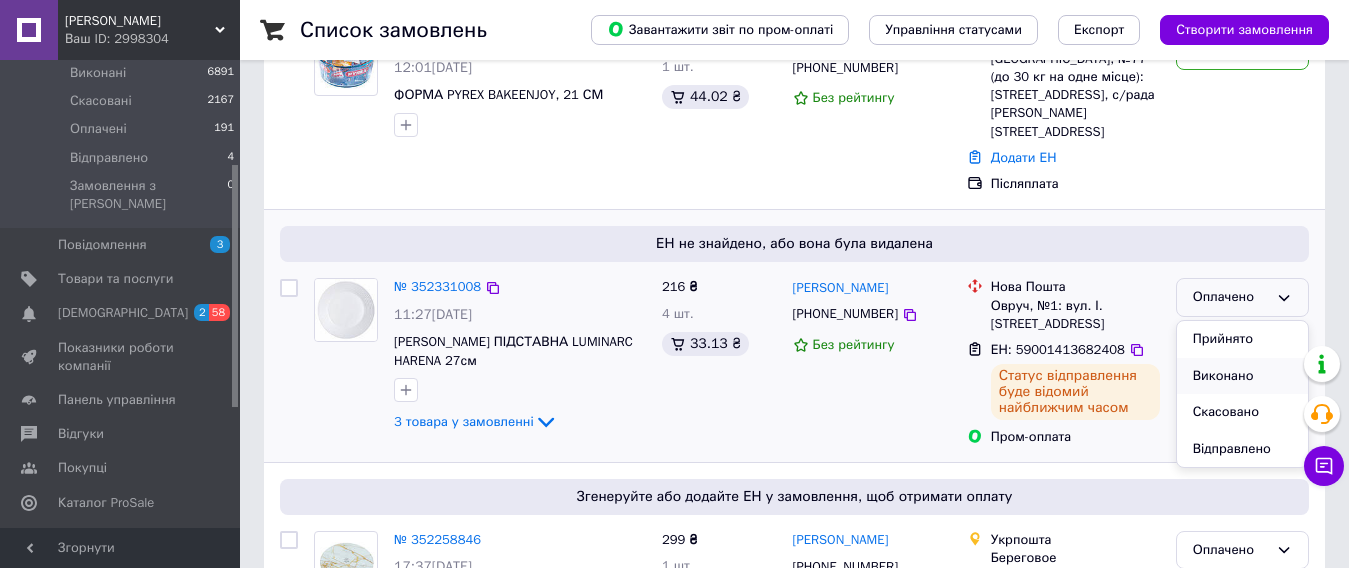 click on "Виконано" at bounding box center (1242, 376) 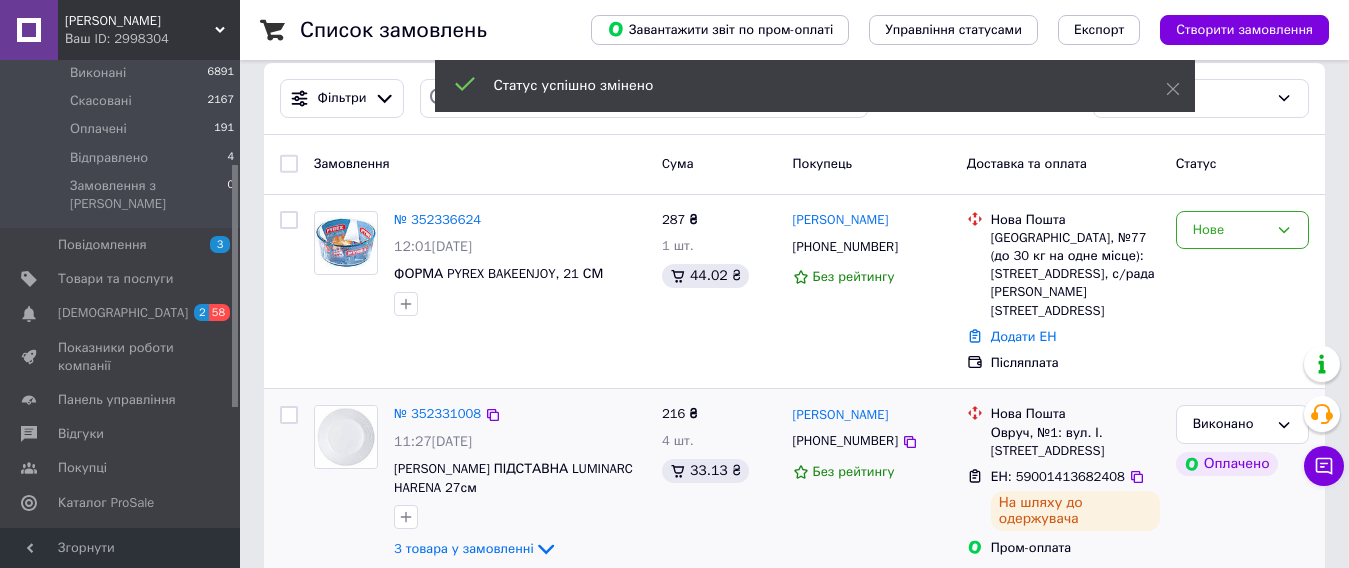 scroll, scrollTop: 0, scrollLeft: 0, axis: both 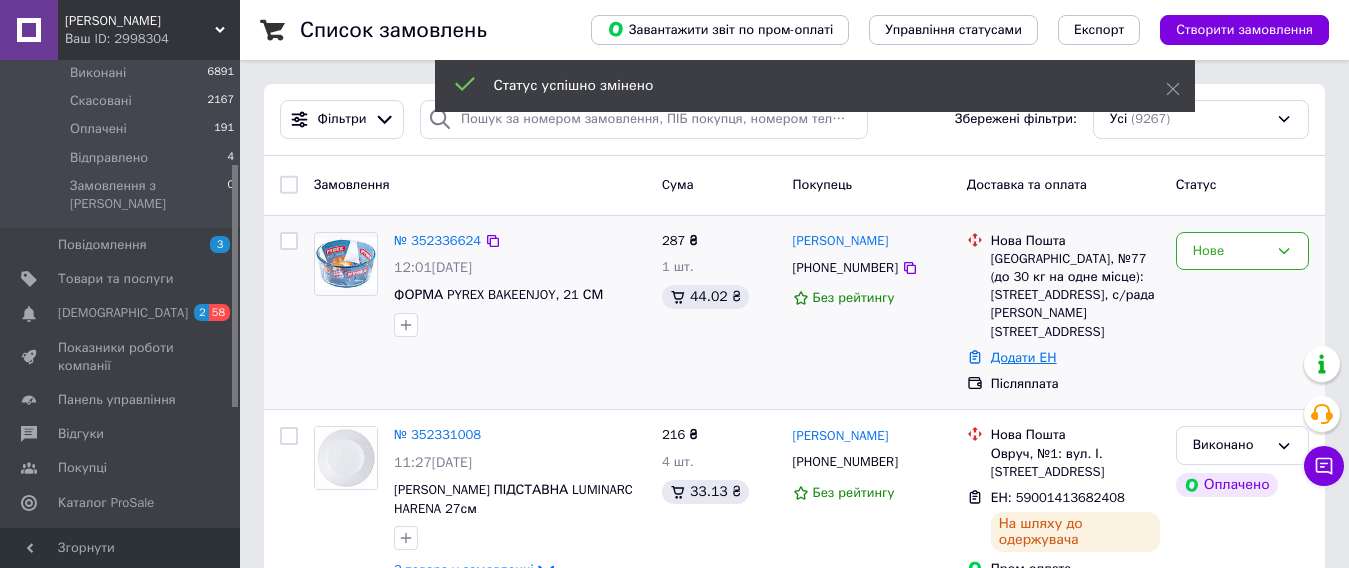 click on "Додати ЕН" at bounding box center (1024, 357) 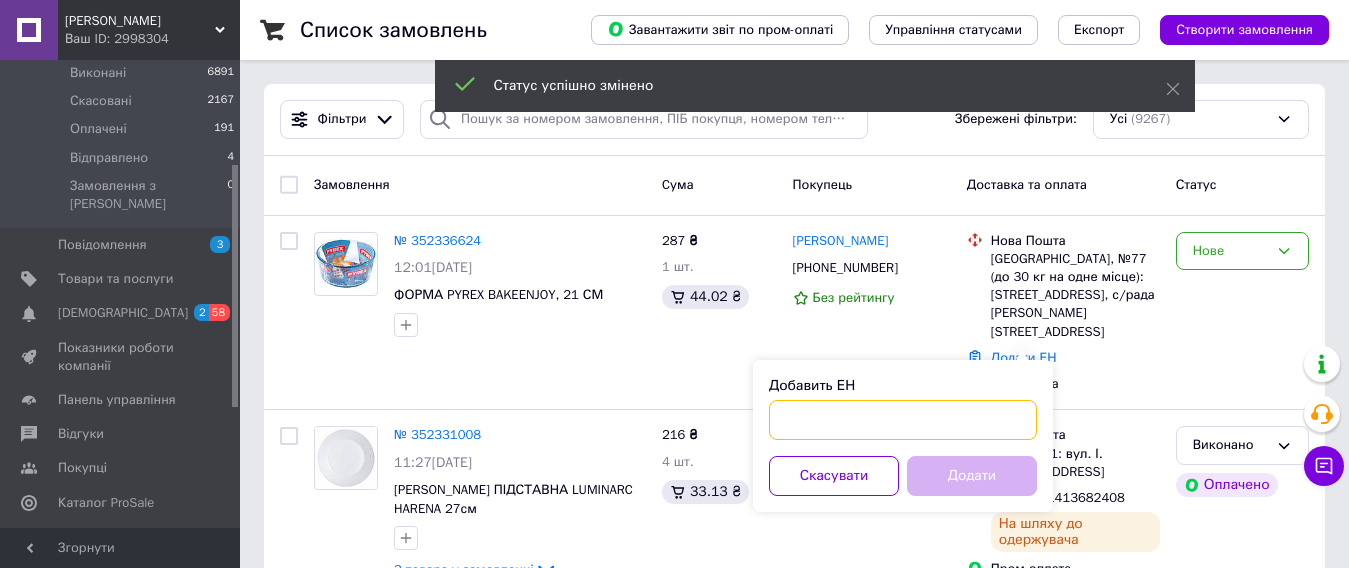click on "Добавить ЕН" at bounding box center [903, 420] 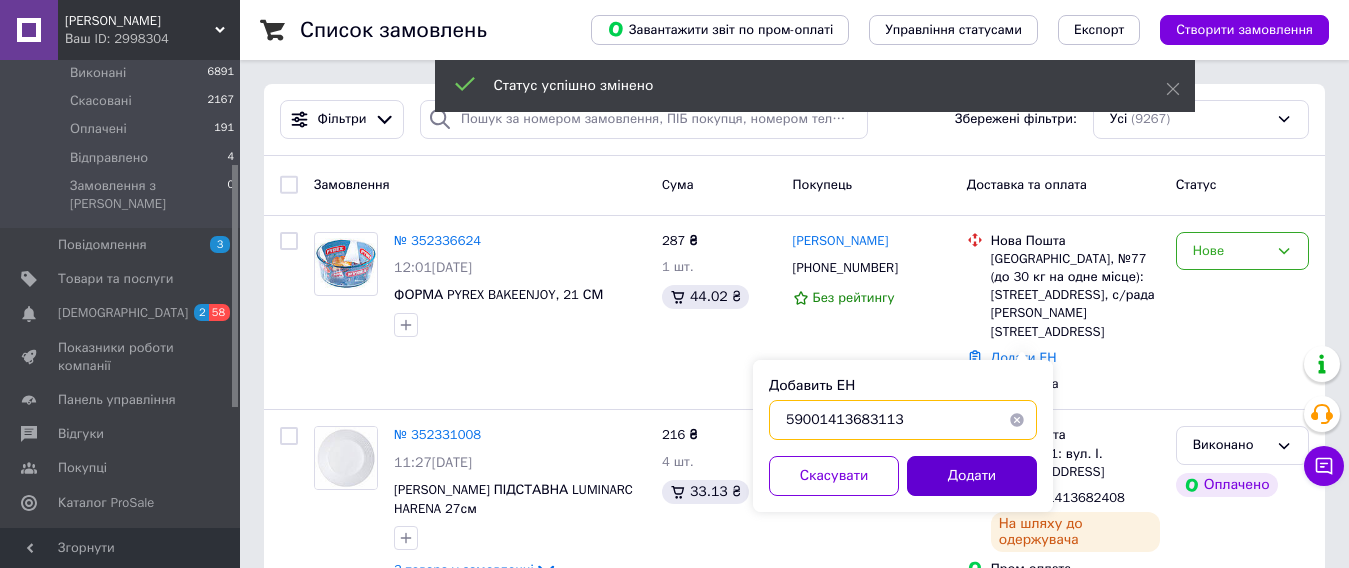 type on "59001413683113" 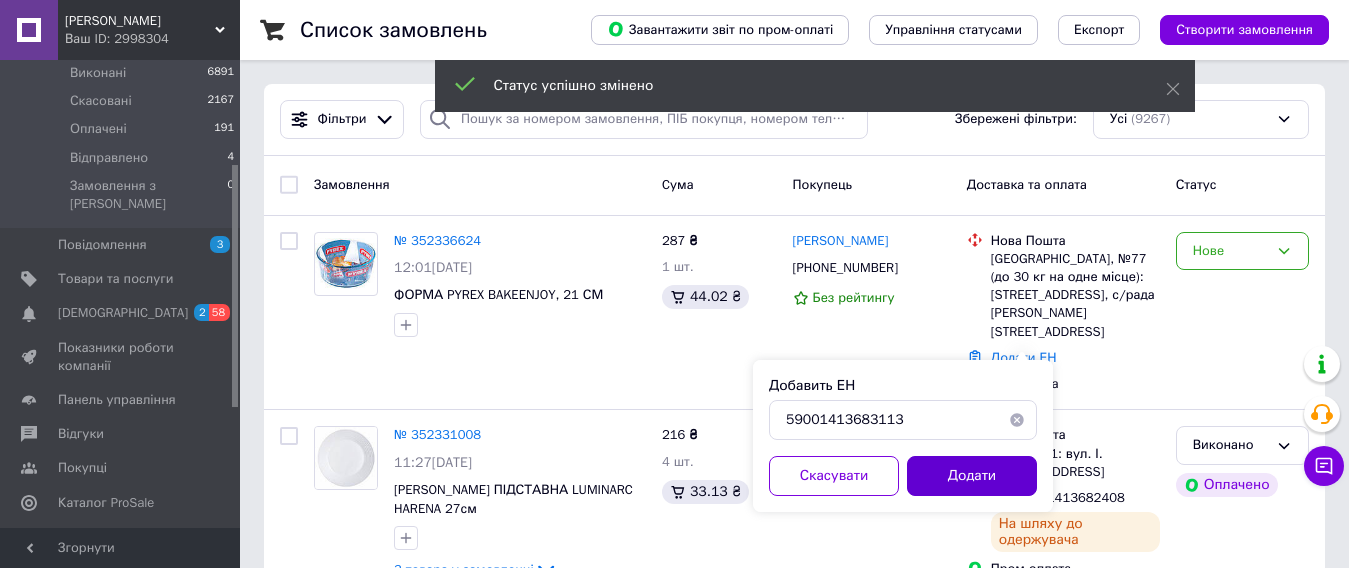 click on "Додати" at bounding box center [972, 476] 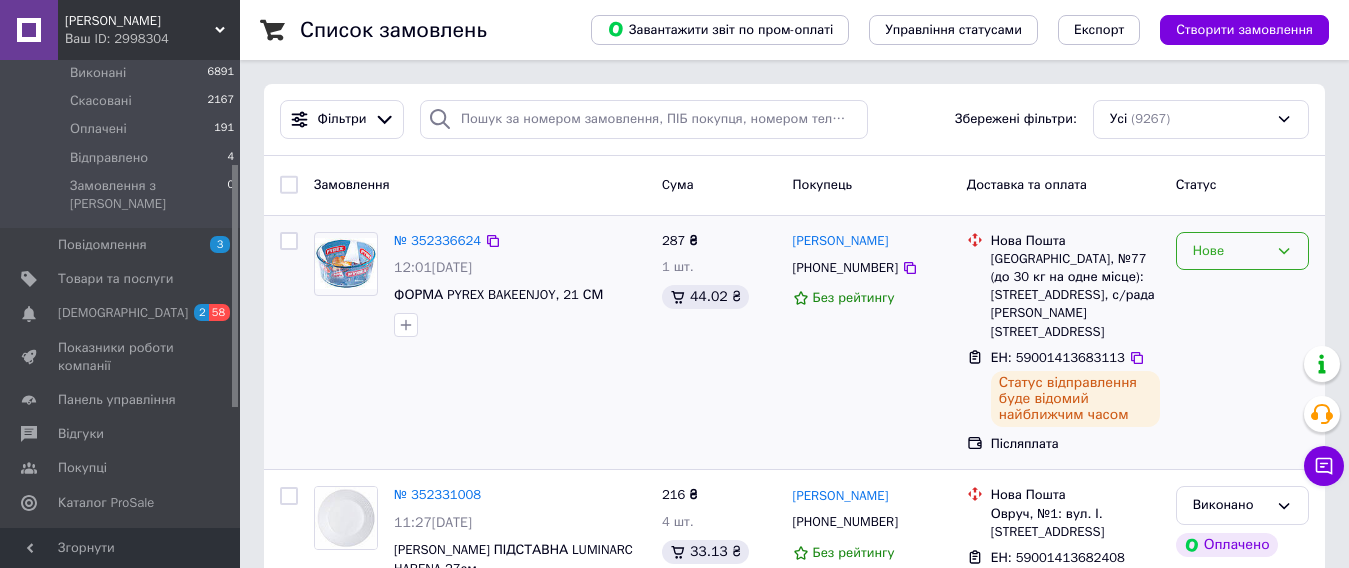 click 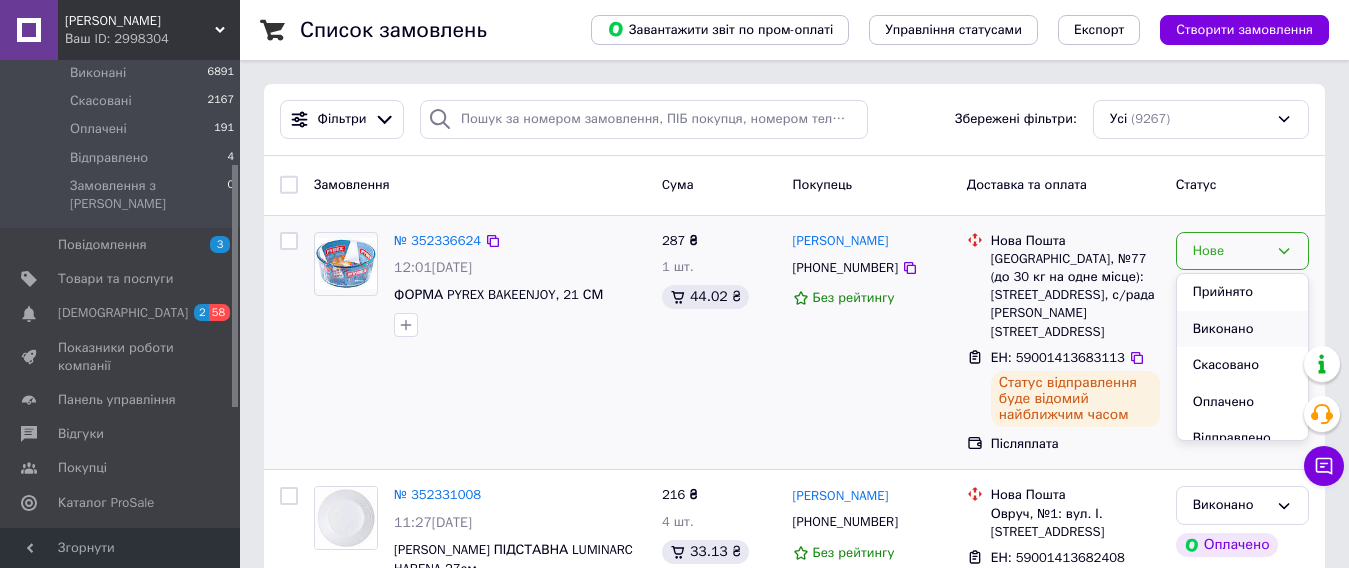 click on "Виконано" at bounding box center (1242, 329) 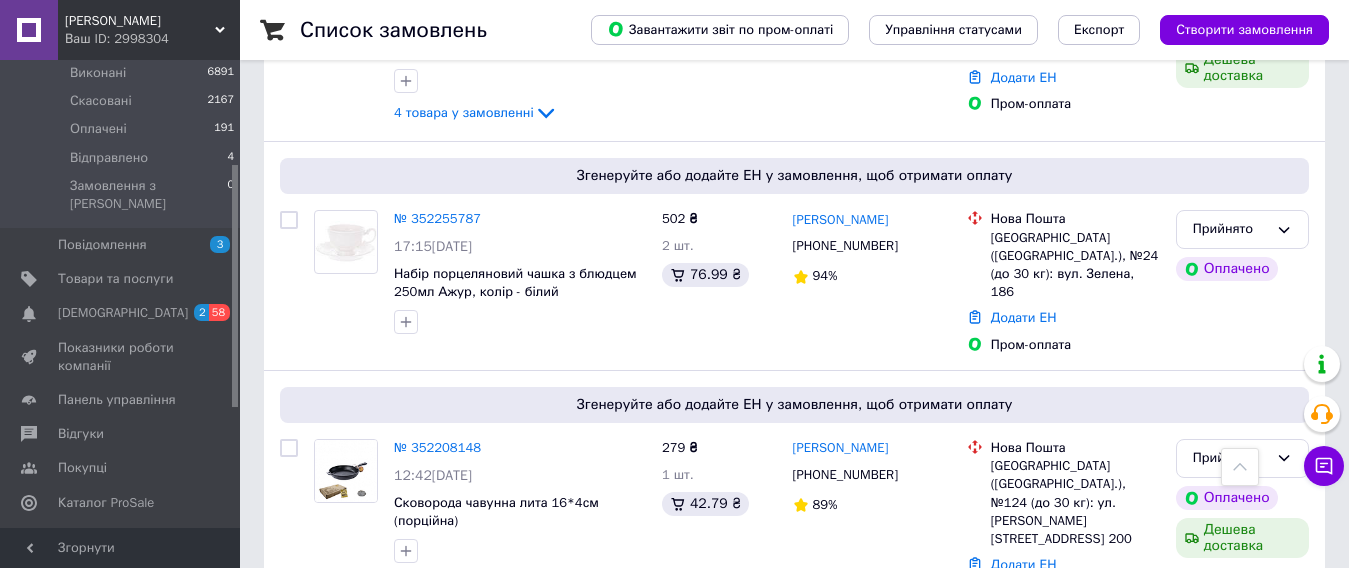 scroll, scrollTop: 1200, scrollLeft: 0, axis: vertical 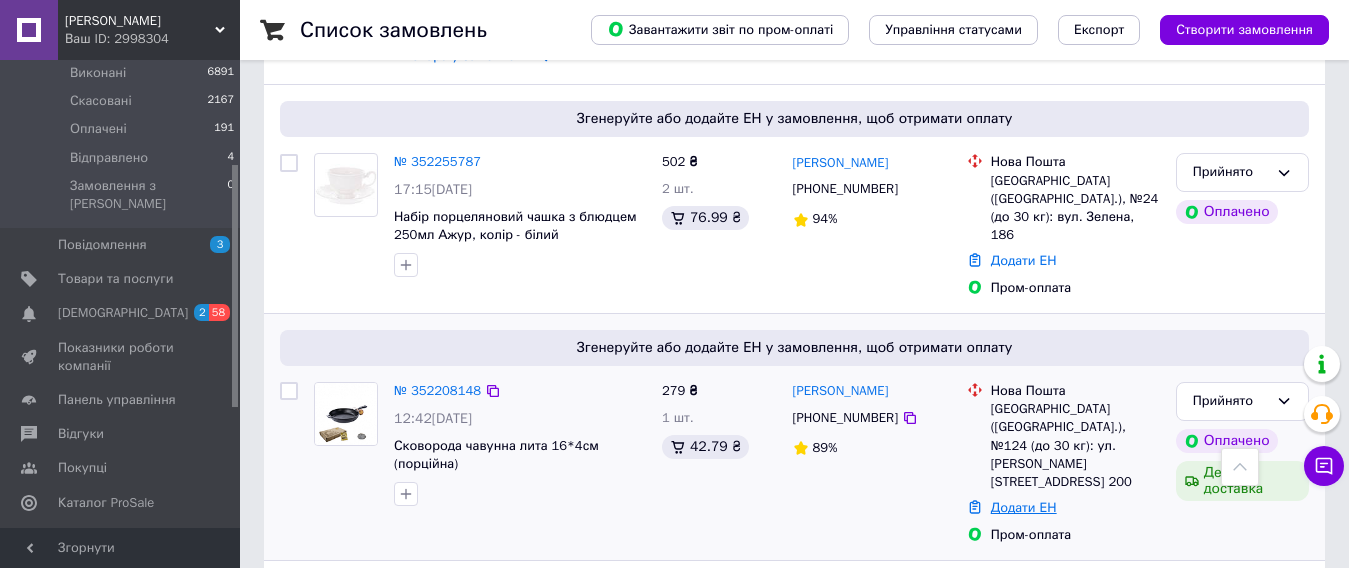 click on "Додати ЕН" at bounding box center [1024, 507] 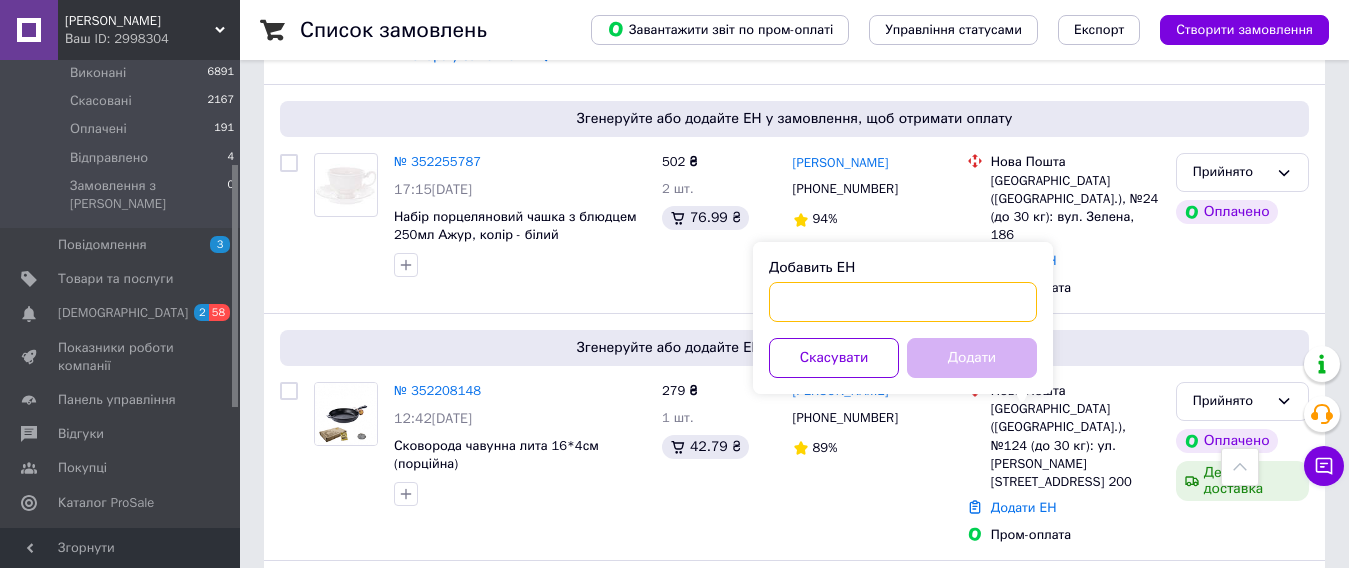 click on "Добавить ЕН" at bounding box center [903, 302] 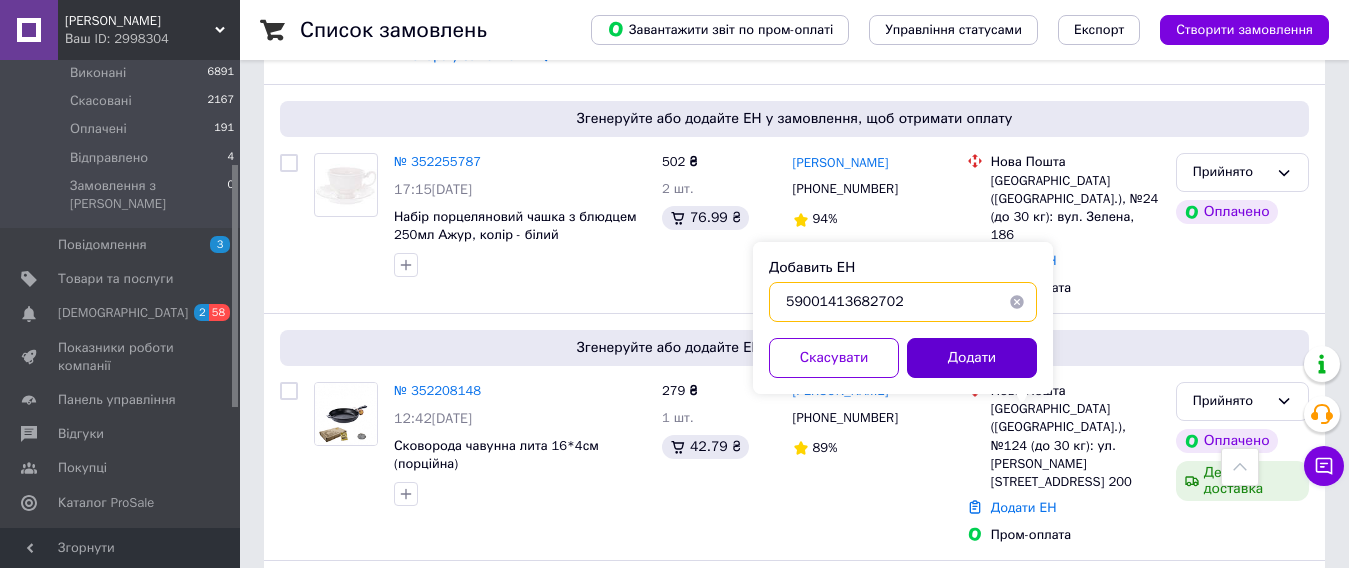 type on "59001413682702" 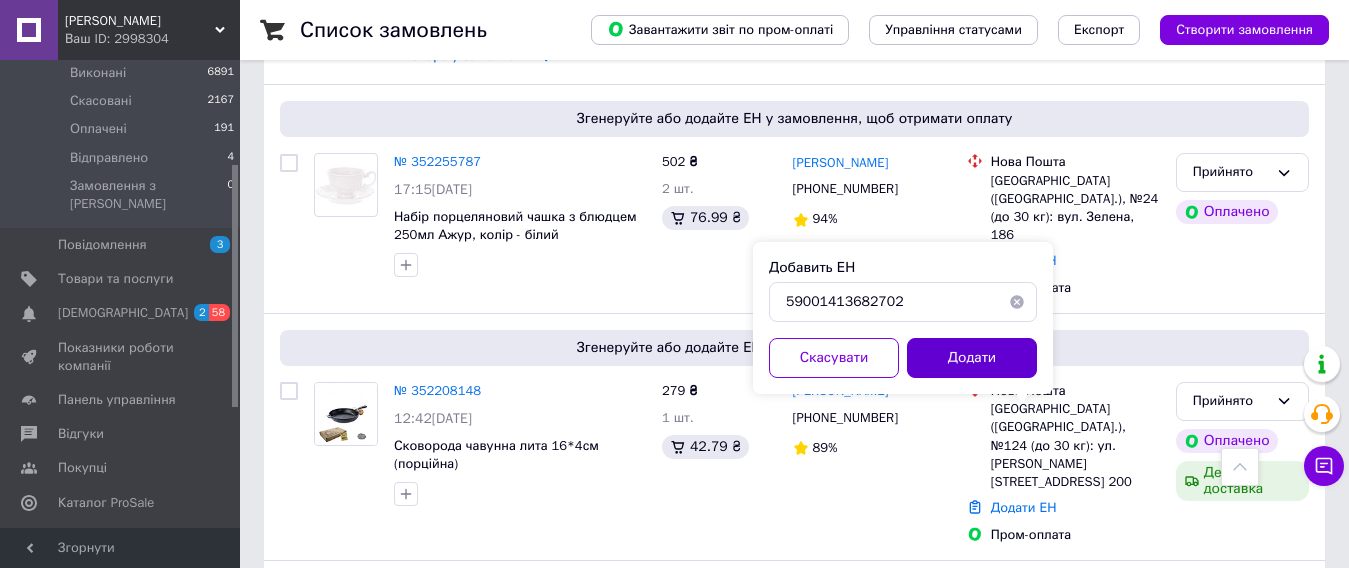 click on "Додати" at bounding box center (972, 358) 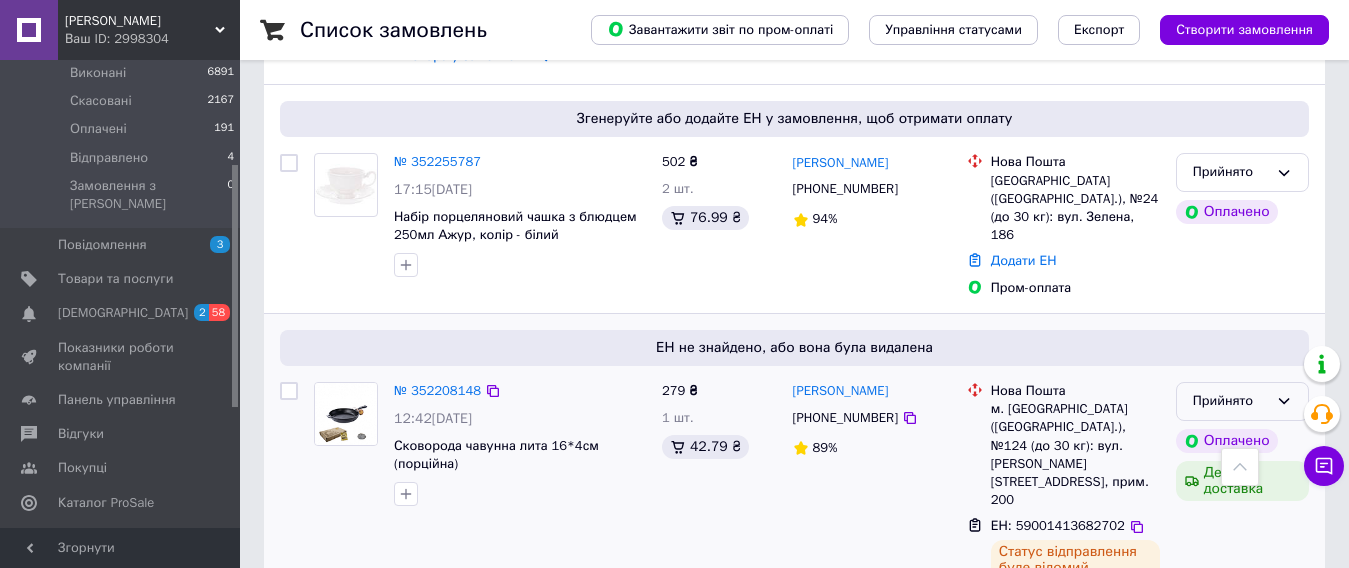 click 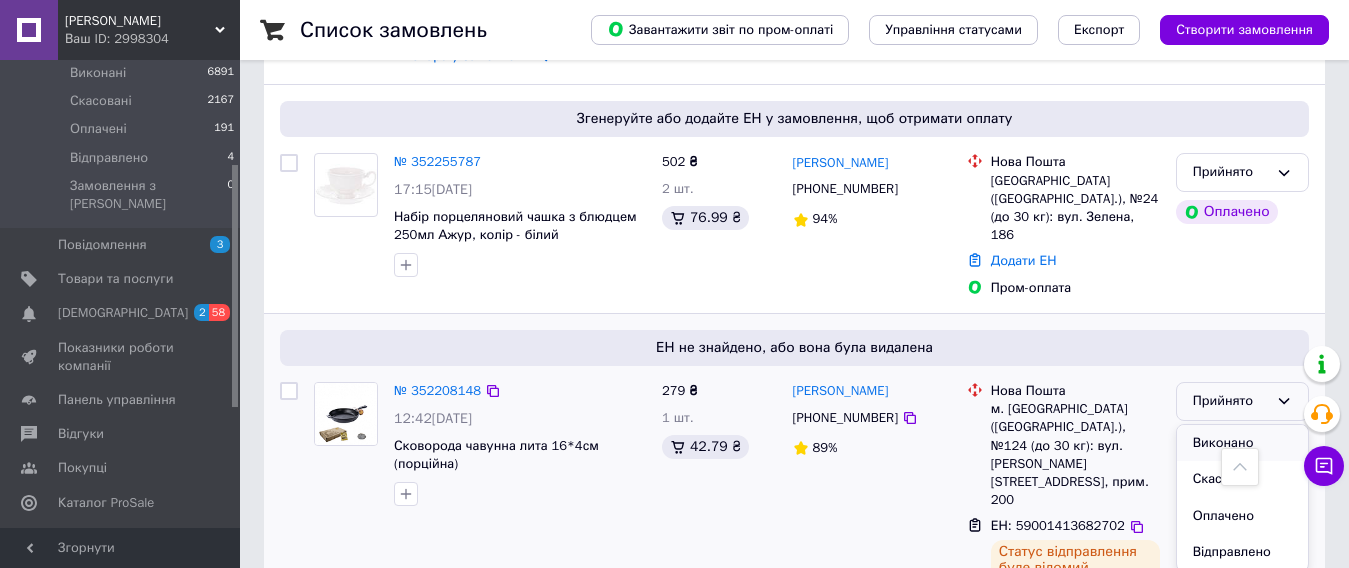 click on "Виконано" at bounding box center (1242, 443) 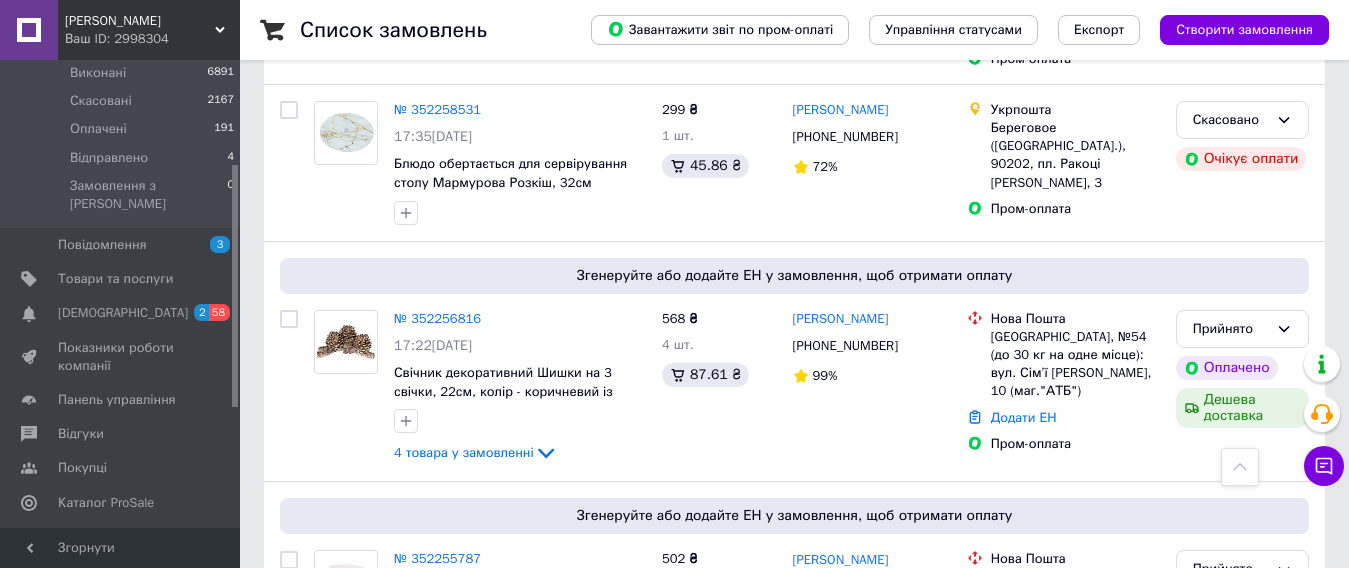 scroll, scrollTop: 800, scrollLeft: 0, axis: vertical 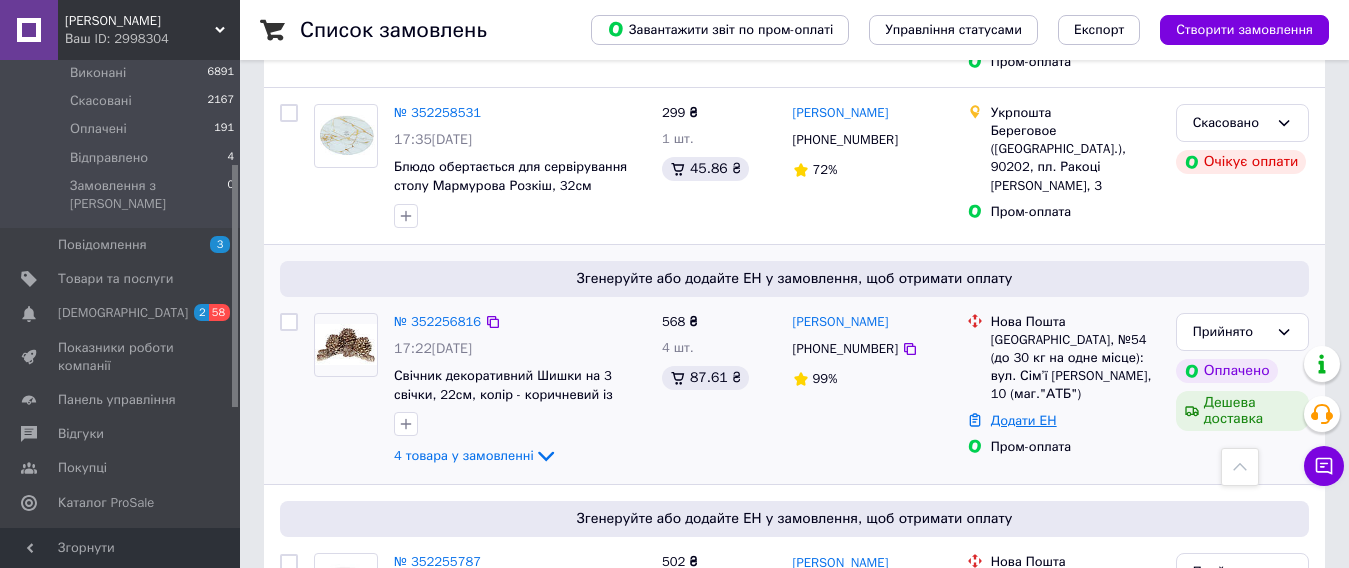 click on "Додати ЕН" at bounding box center [1024, 420] 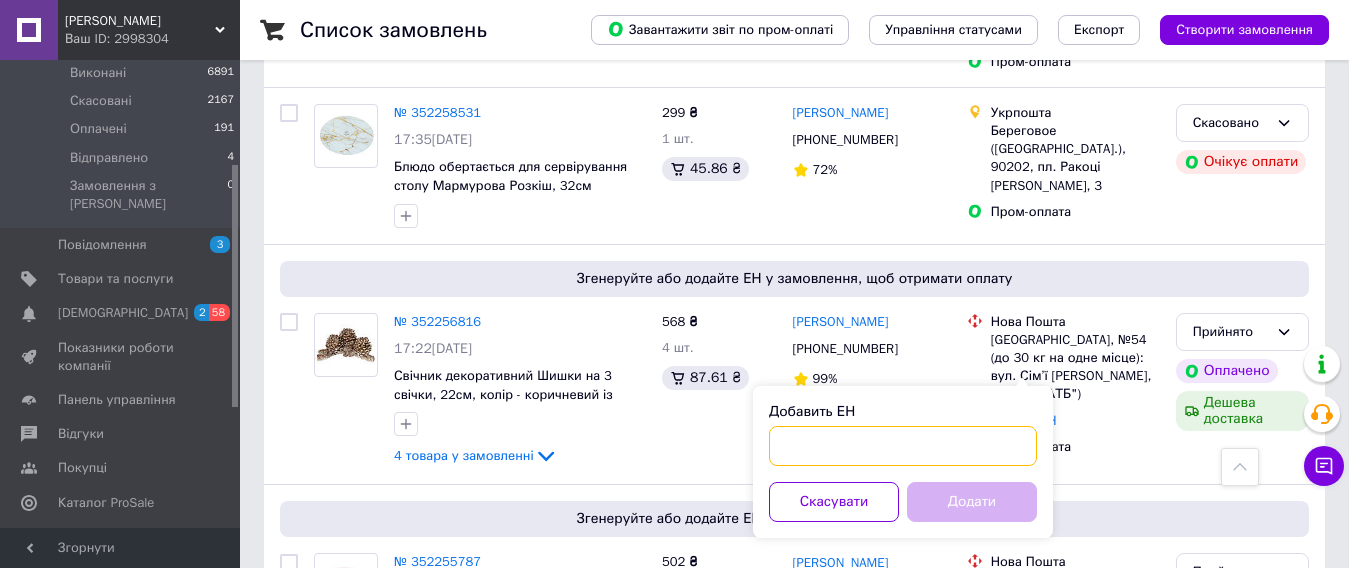 click on "Добавить ЕН" at bounding box center (903, 446) 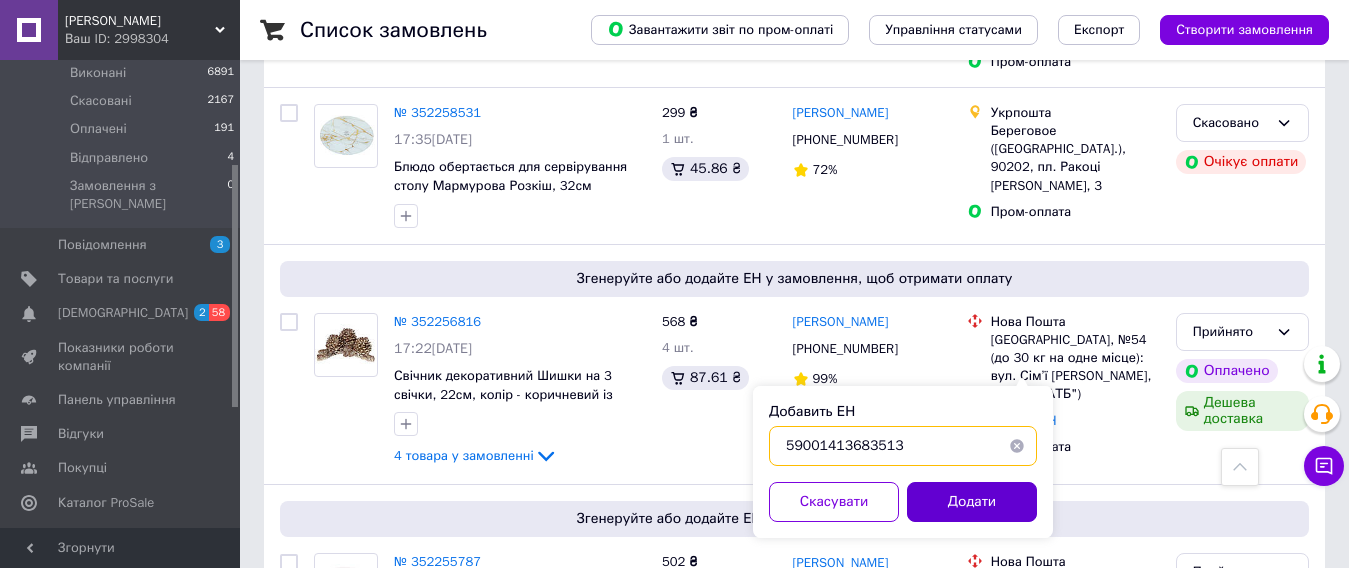 type on "59001413683513" 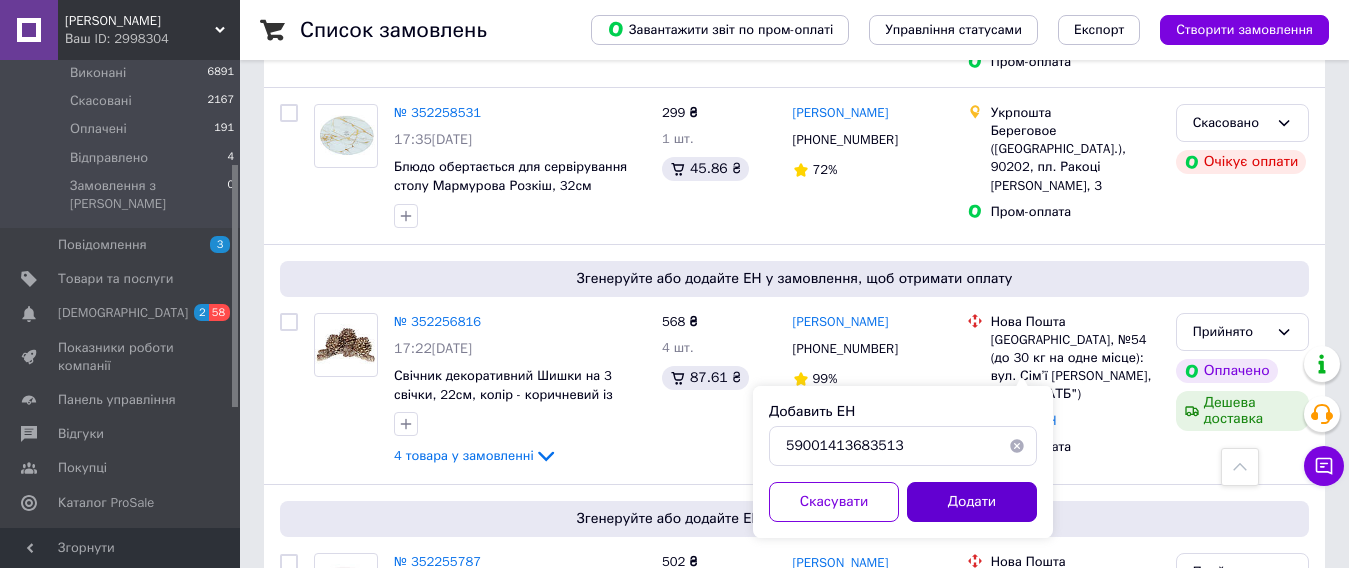 click on "Додати" at bounding box center [972, 502] 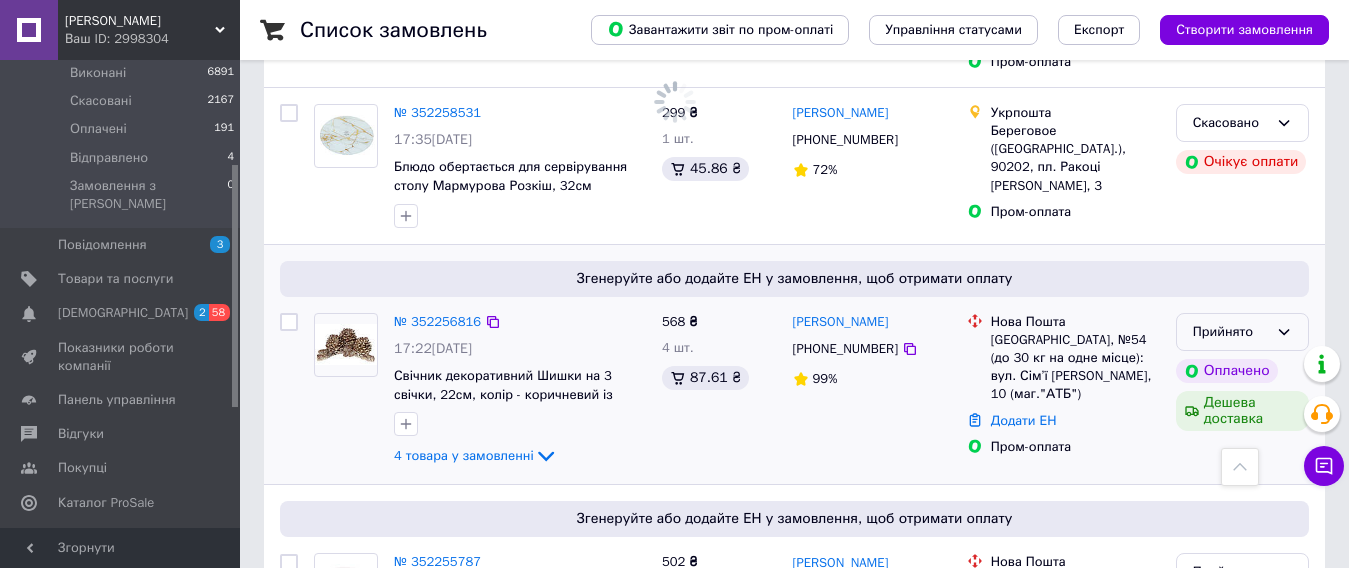 click 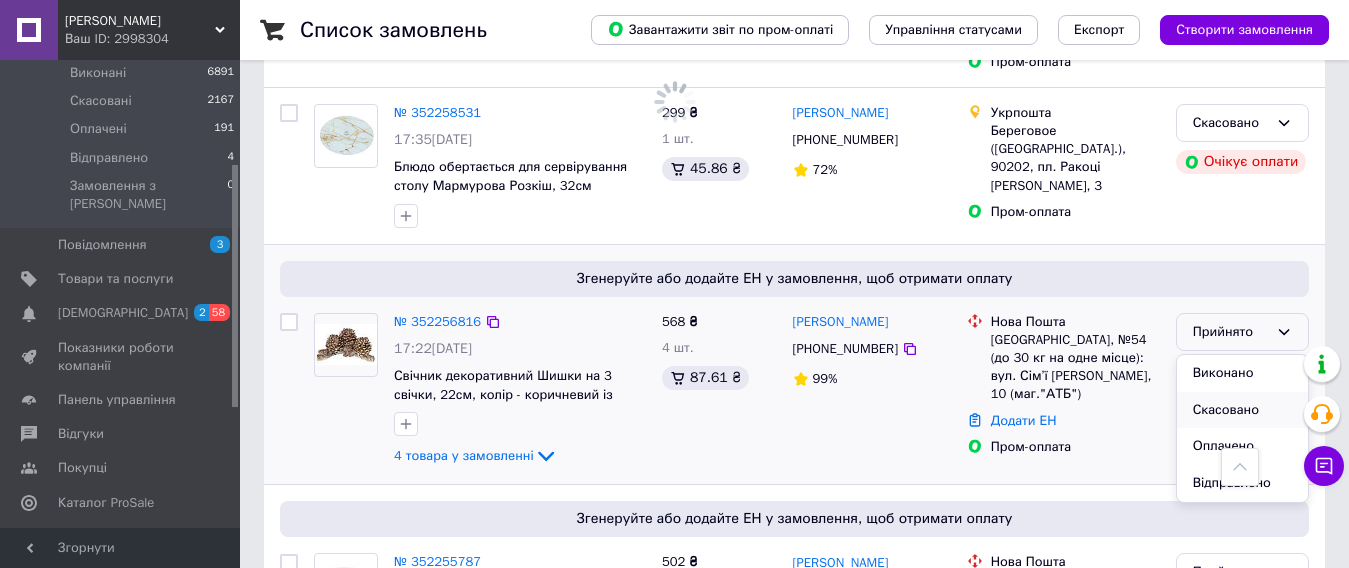 click on "Скасовано" at bounding box center (1242, 410) 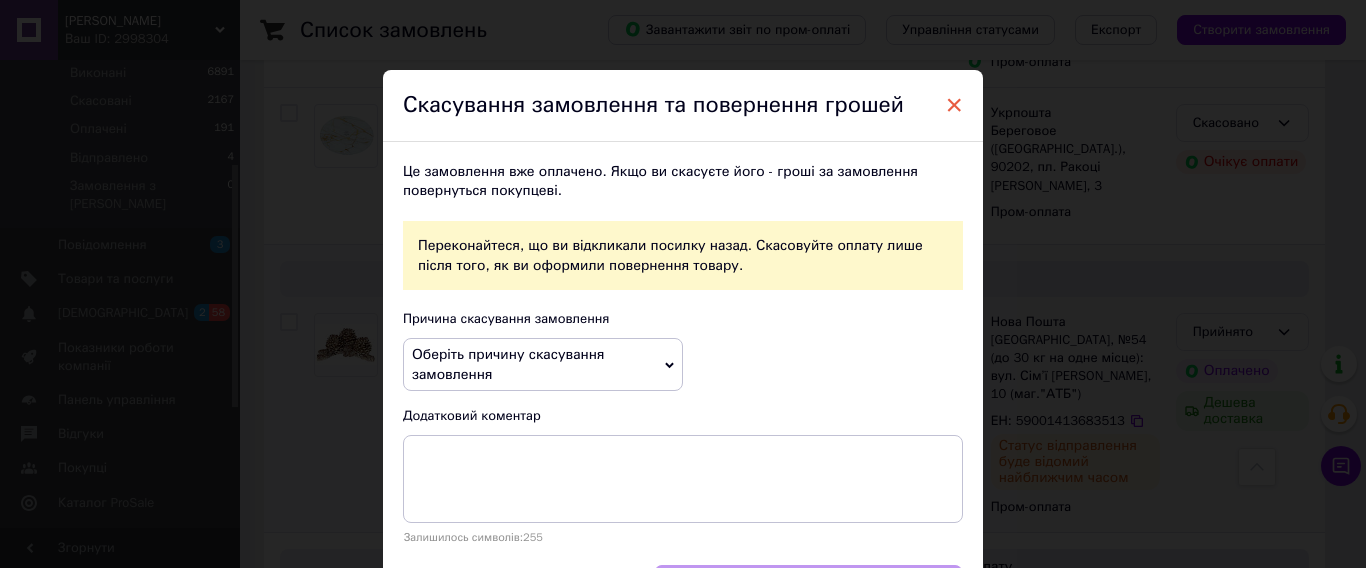 click on "×" at bounding box center (954, 105) 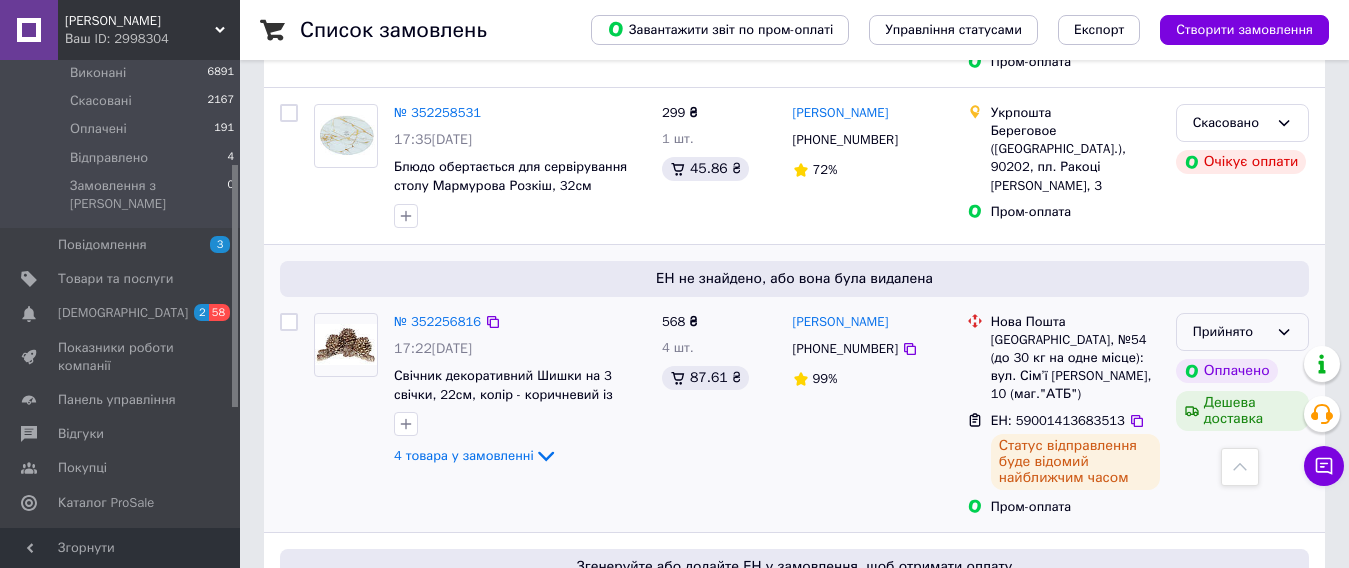 click 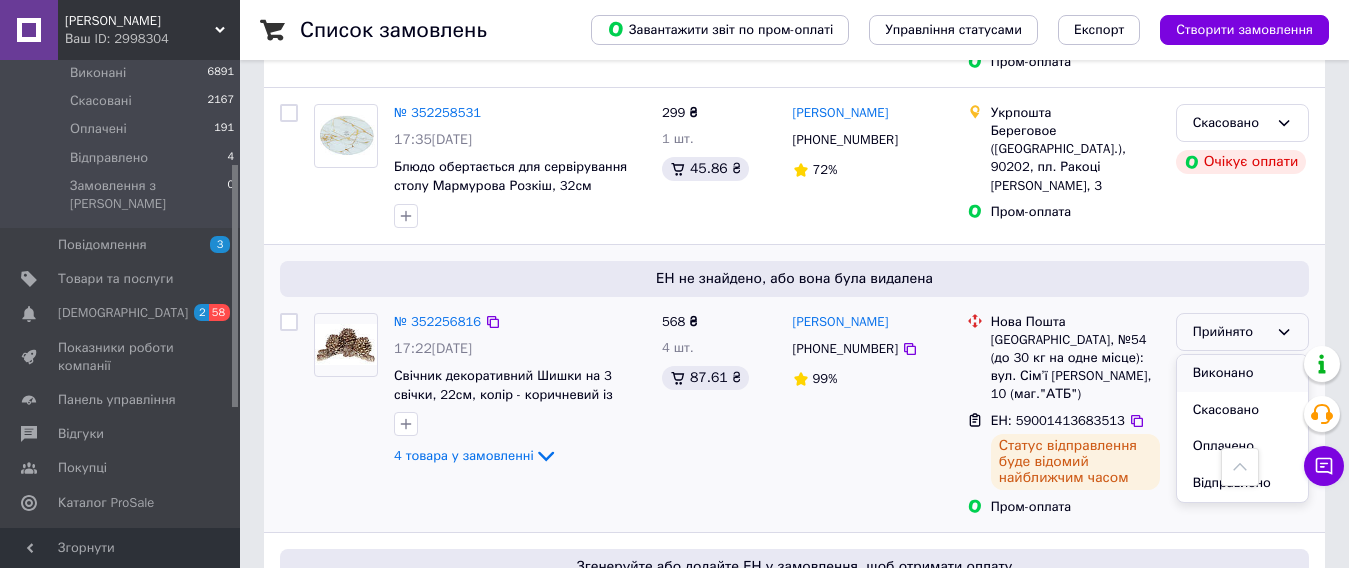 click on "Виконано" at bounding box center (1242, 373) 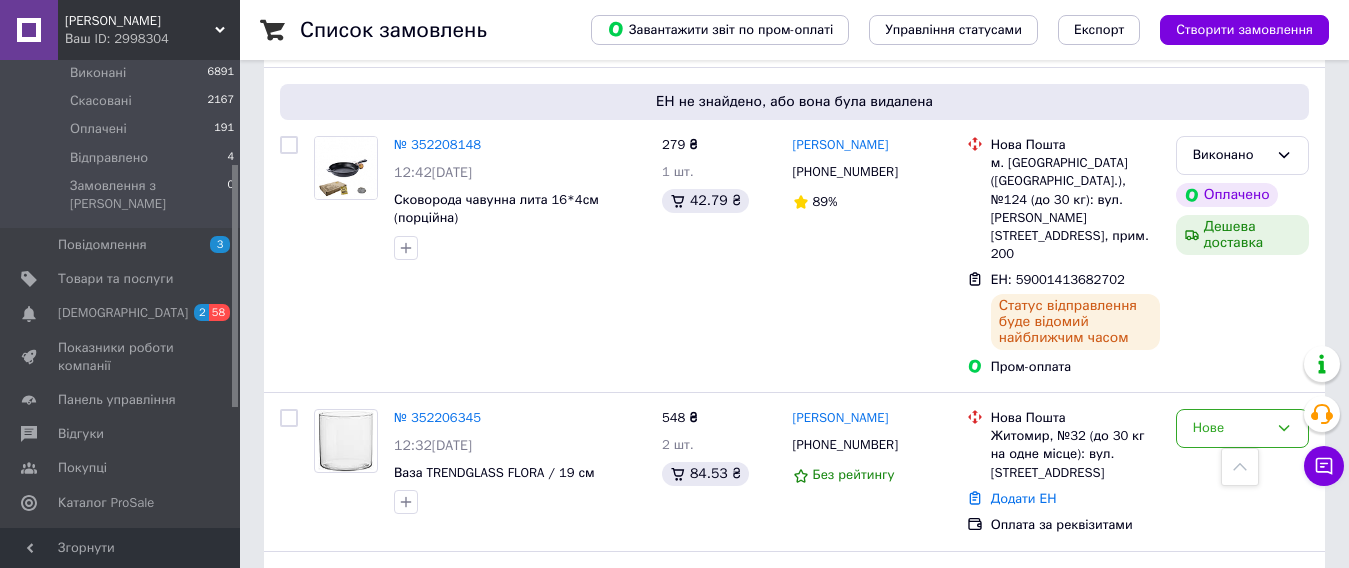 scroll, scrollTop: 1500, scrollLeft: 0, axis: vertical 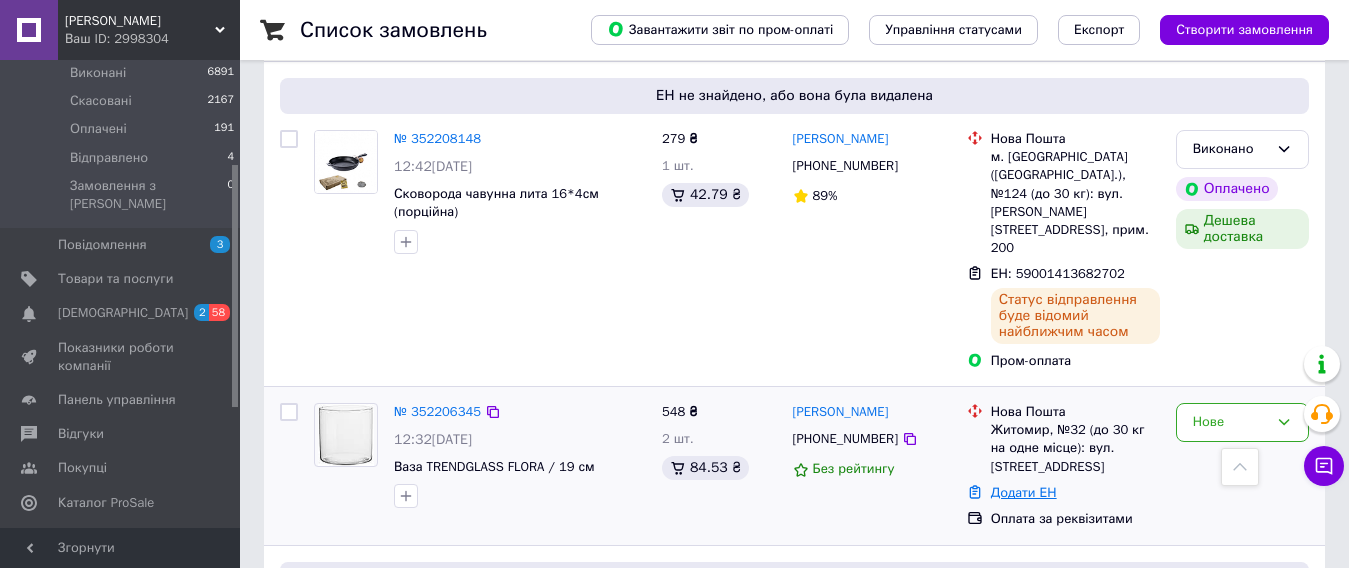 click on "Додати ЕН" at bounding box center (1024, 492) 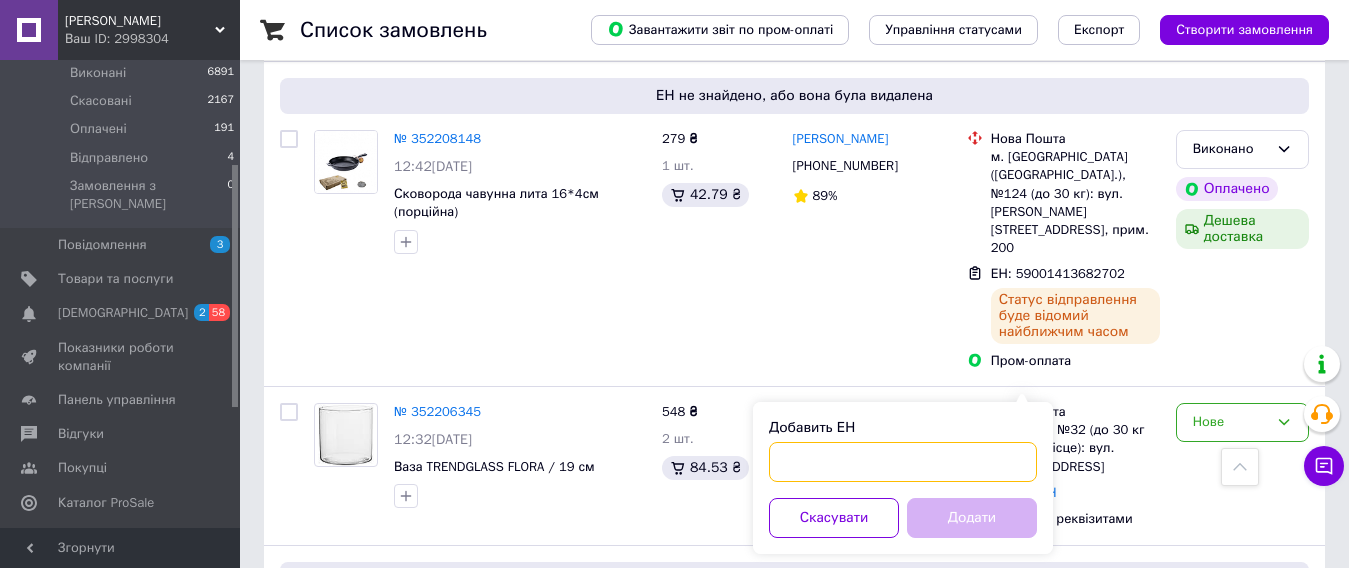click on "Добавить ЕН" at bounding box center [903, 462] 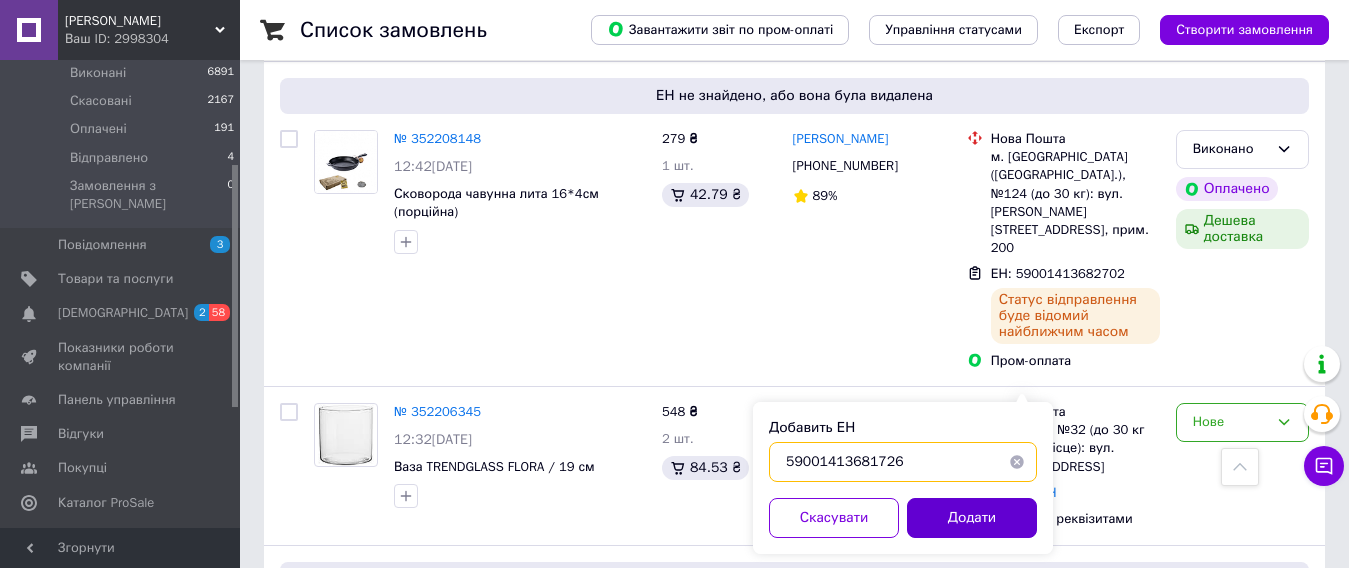 type on "59001413681726" 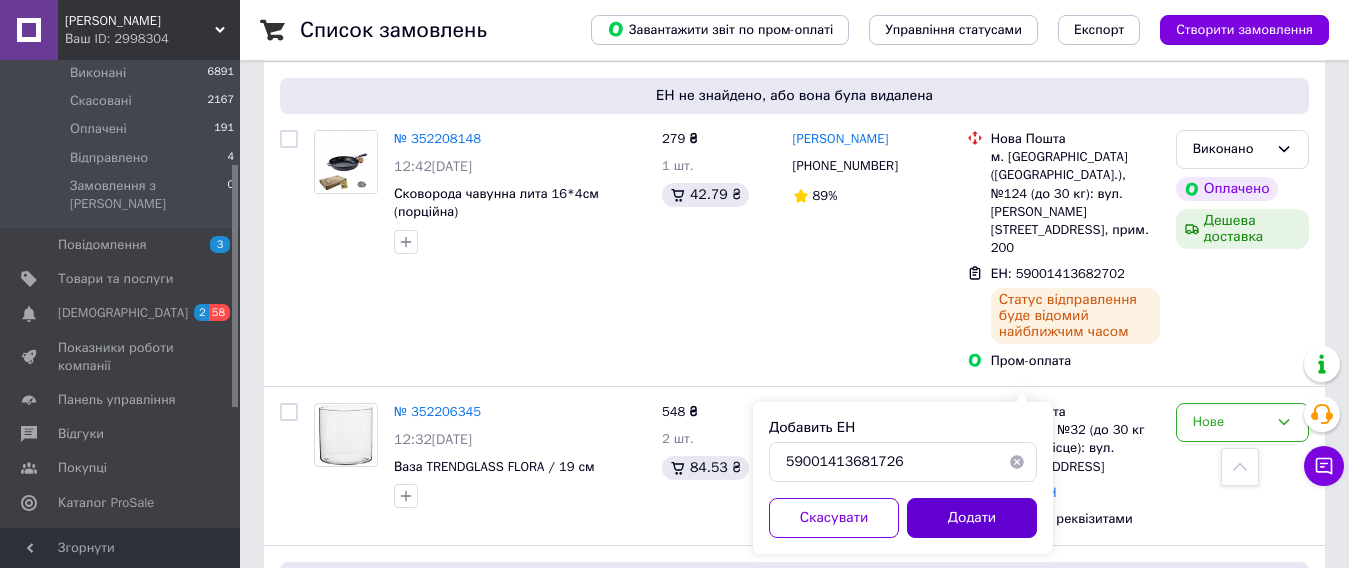 click on "Додати" at bounding box center (972, 518) 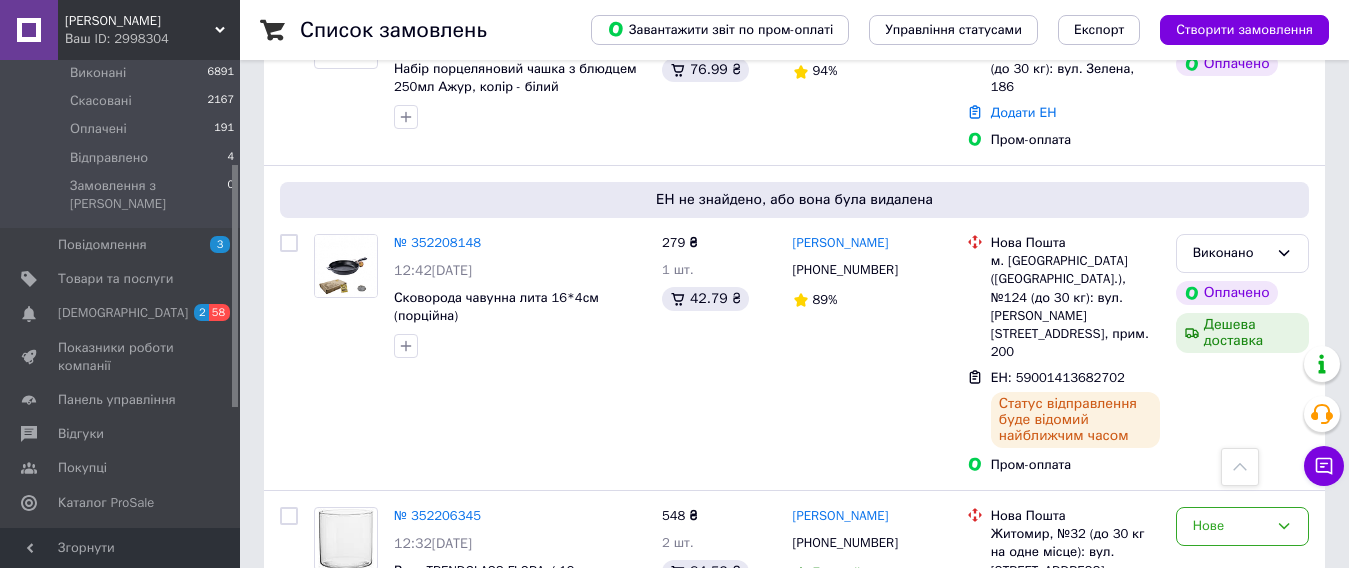 scroll, scrollTop: 1500, scrollLeft: 0, axis: vertical 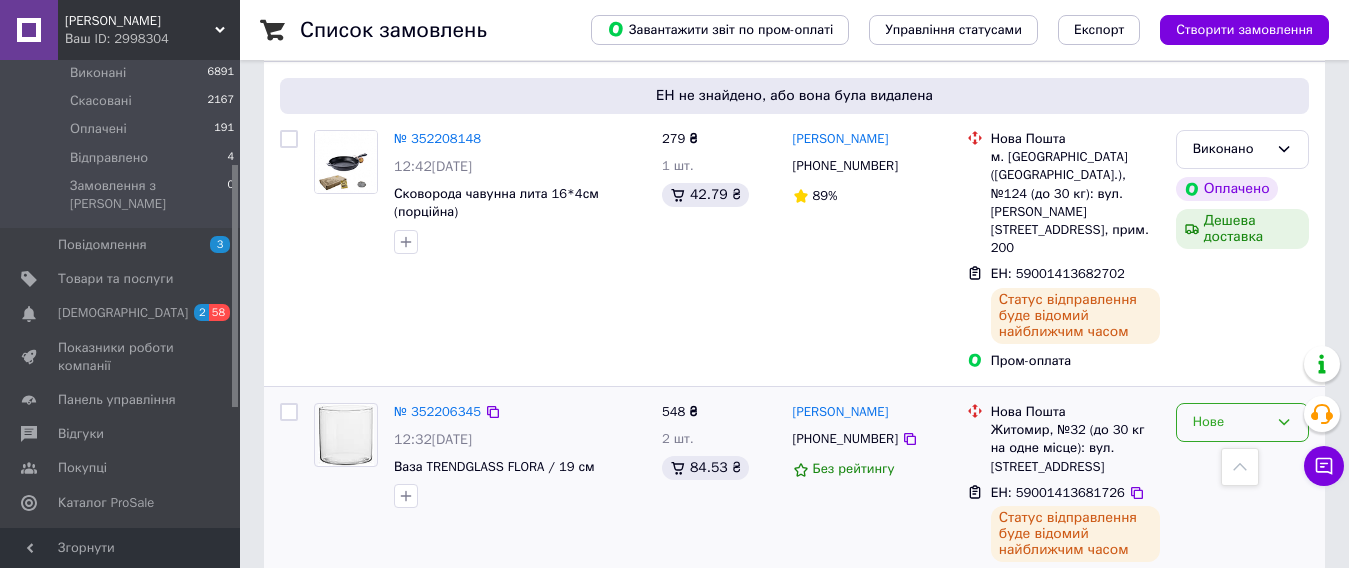 click 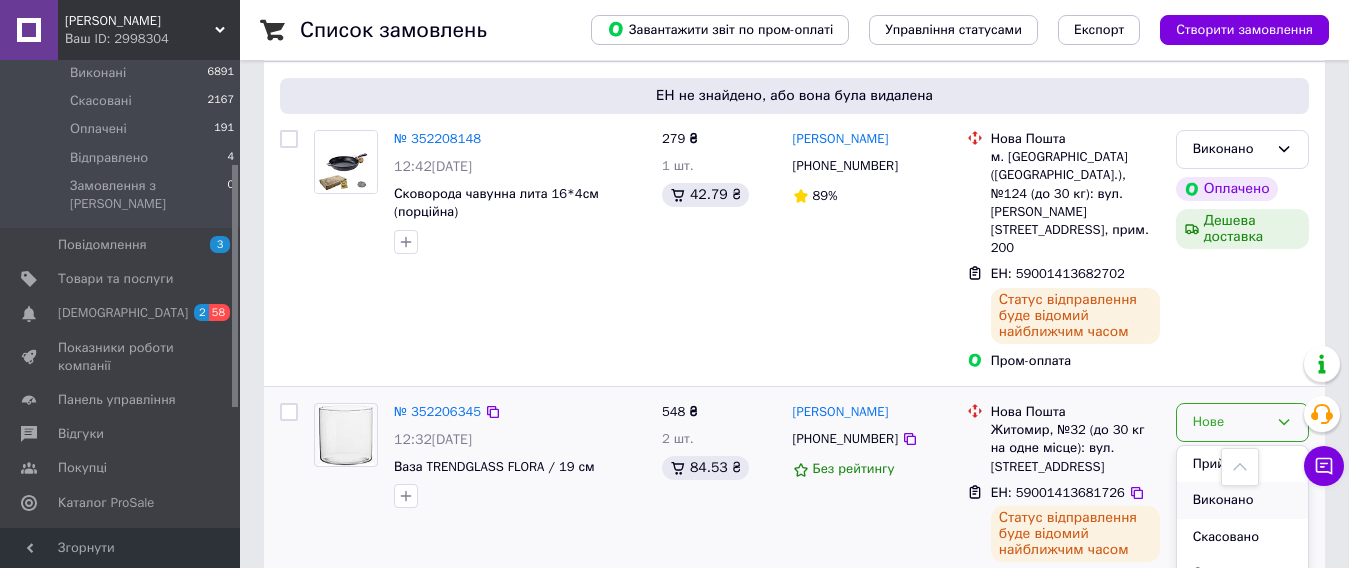 click on "Виконано" at bounding box center (1242, 500) 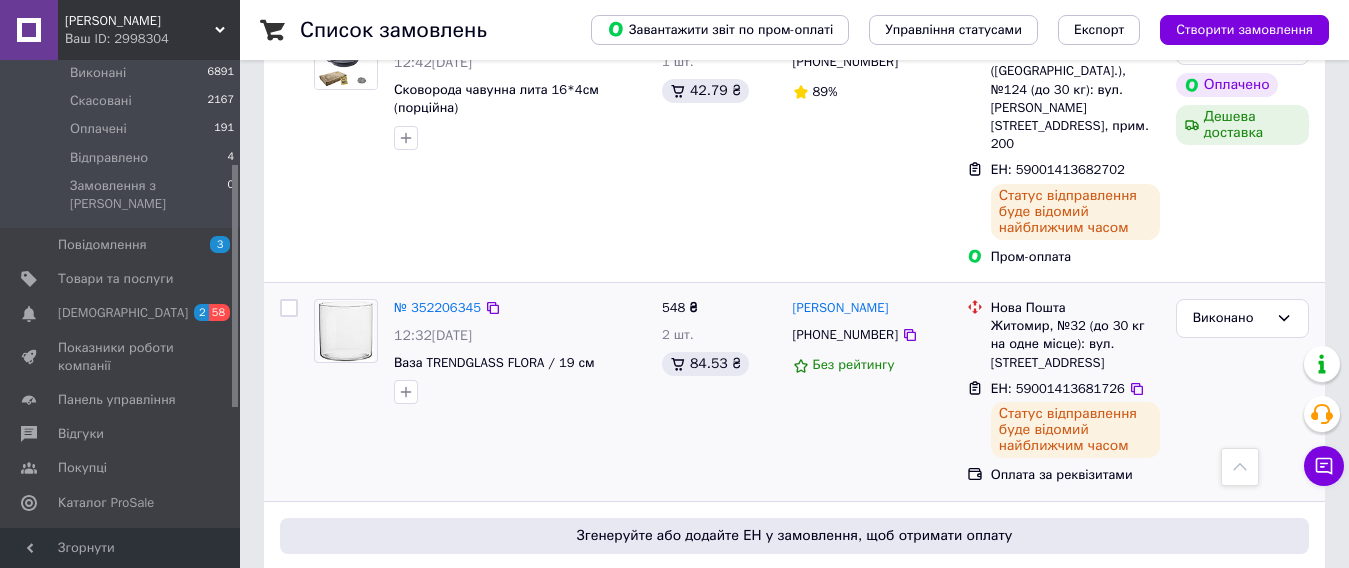 click on "[GEOGRAPHIC_DATA] ([GEOGRAPHIC_DATA].), №24 (до 30 кг): вул. Зелена, 186" at bounding box center [1075, -96] 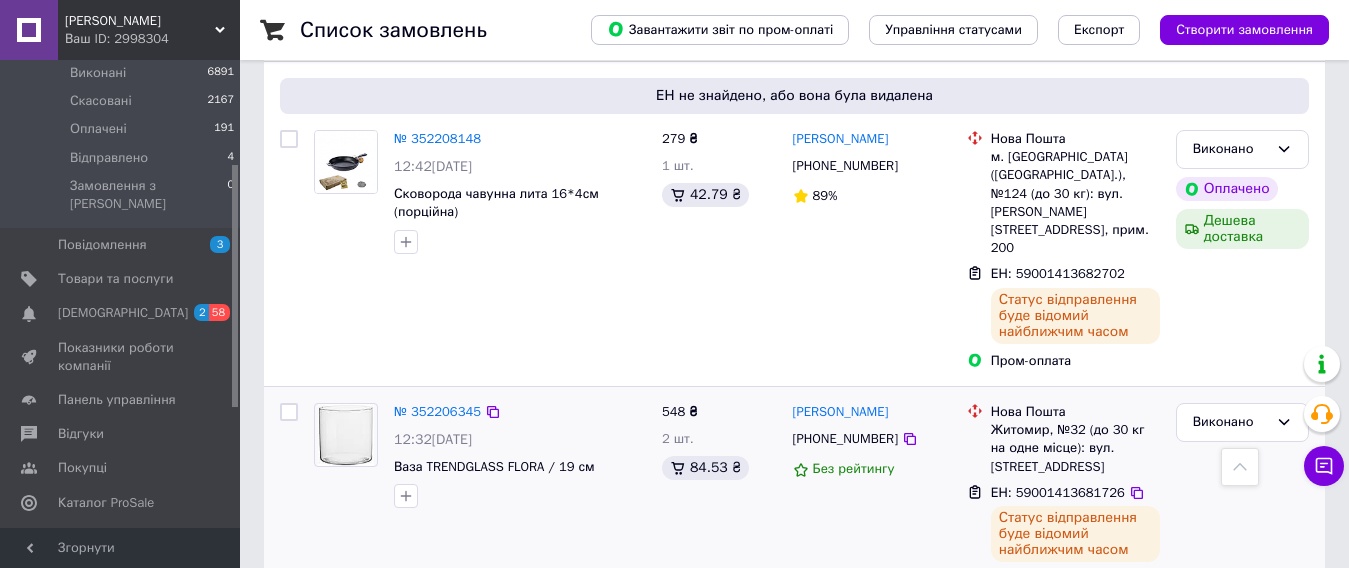 scroll, scrollTop: 996, scrollLeft: 0, axis: vertical 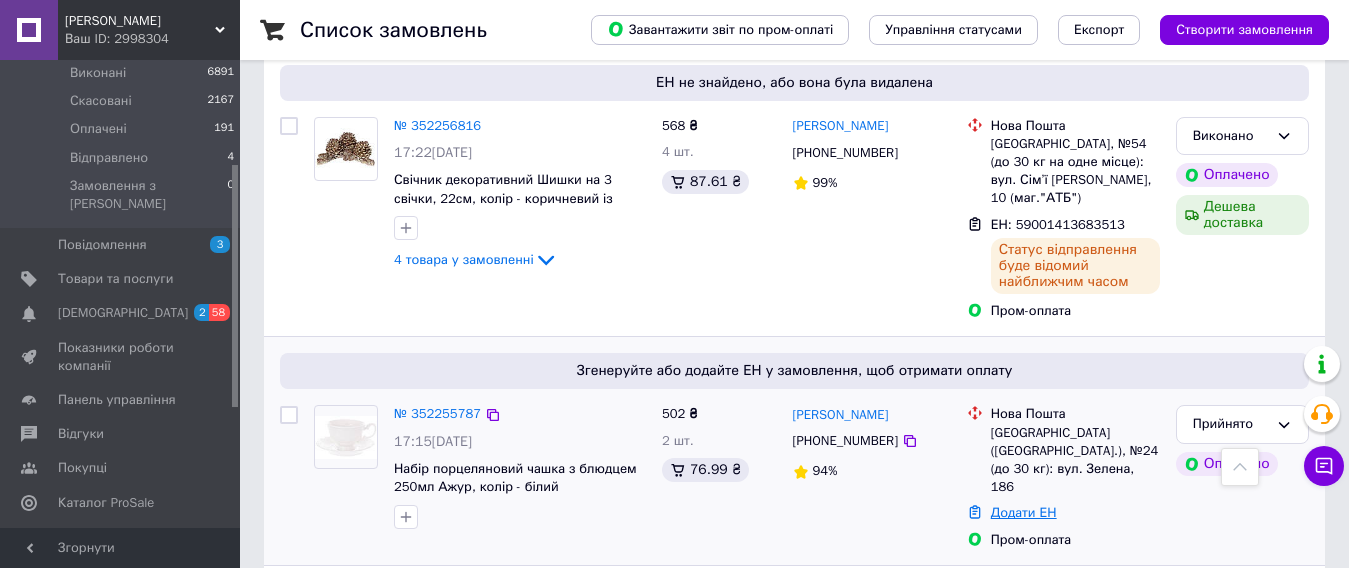 click on "Додати ЕН" at bounding box center [1024, 512] 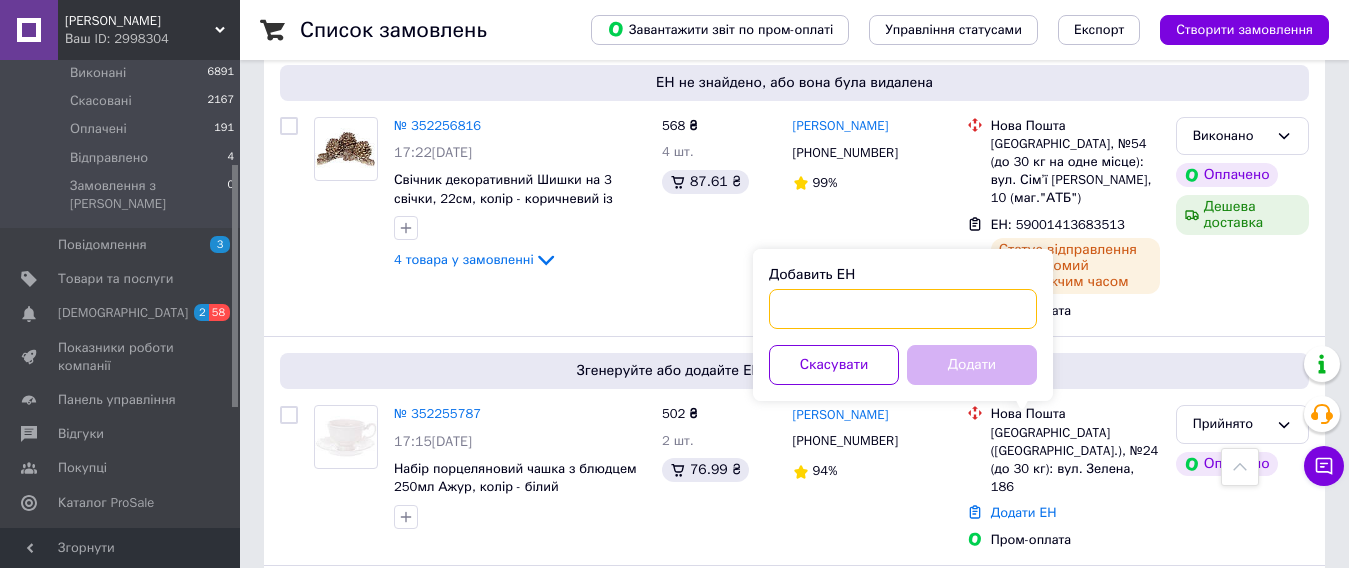 click on "Добавить ЕН" at bounding box center [903, 309] 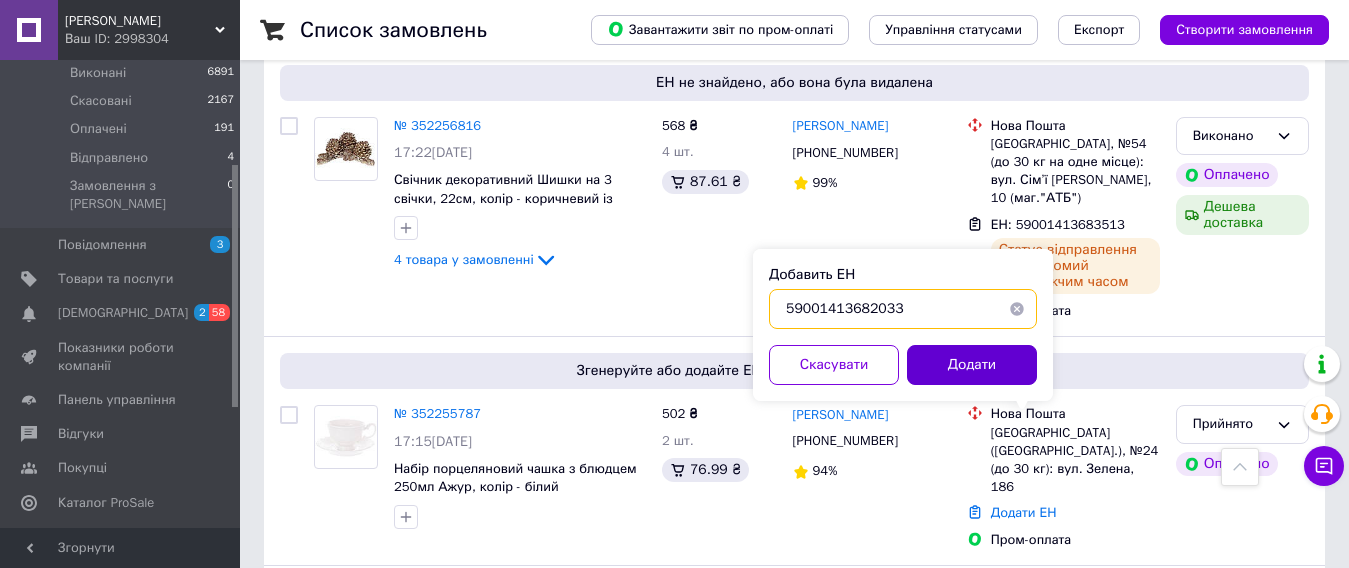 type on "59001413682033" 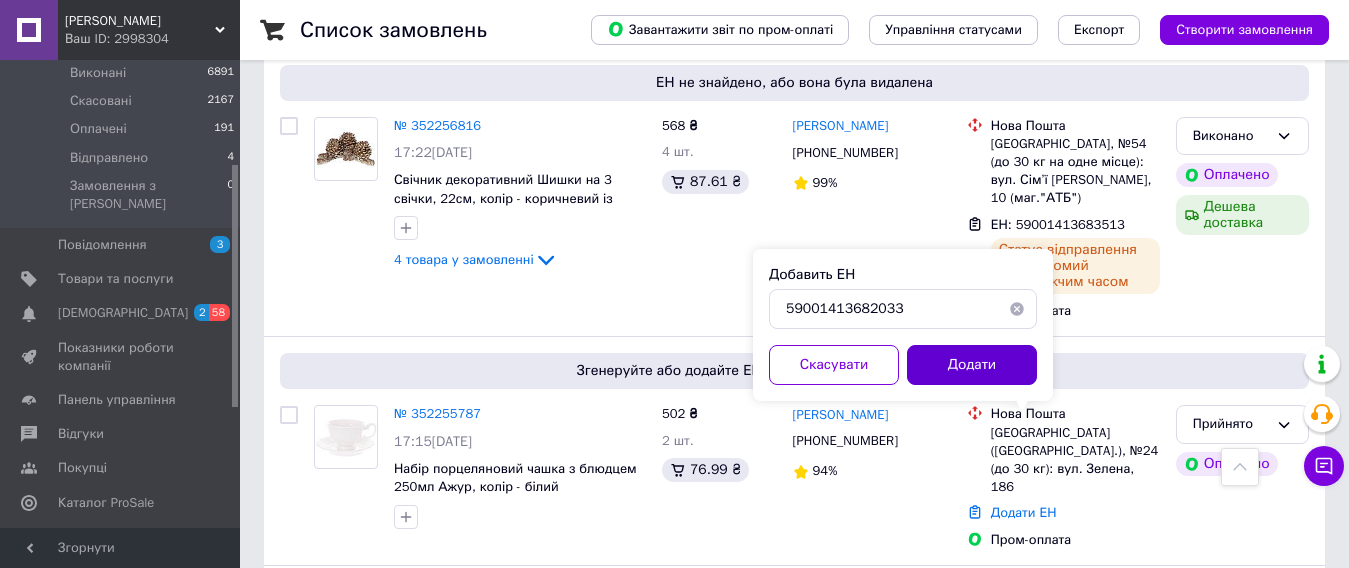 click on "Додати" at bounding box center [972, 365] 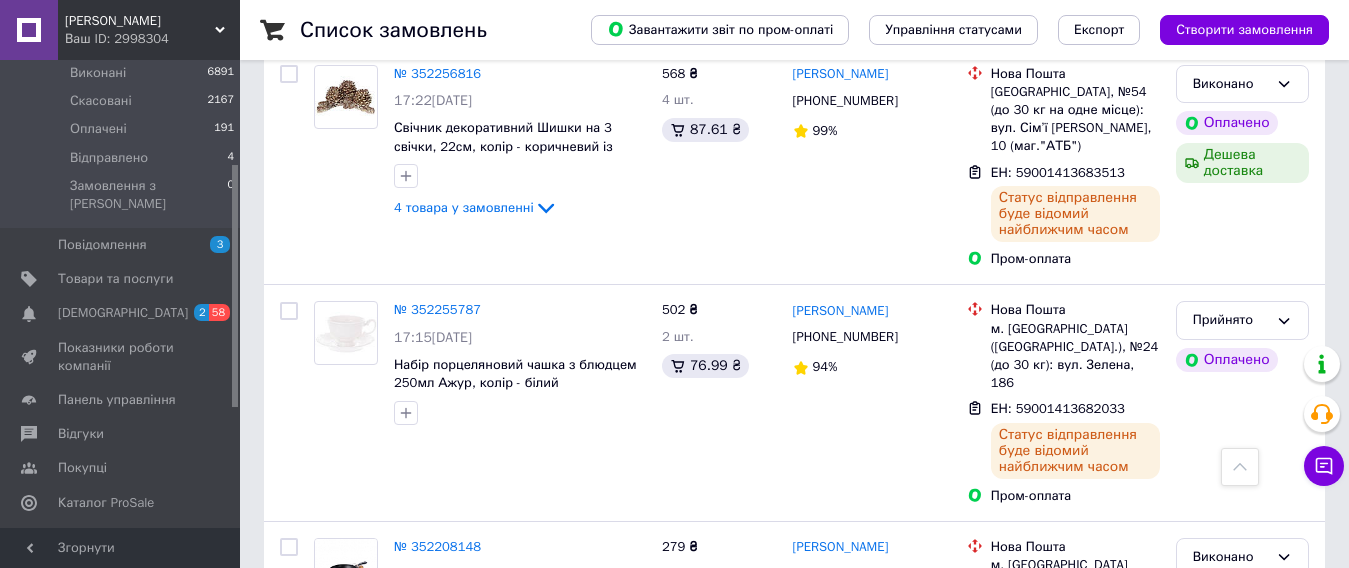 click on "[PERSON_NAME] Дешева доставка" at bounding box center (1242, 167) 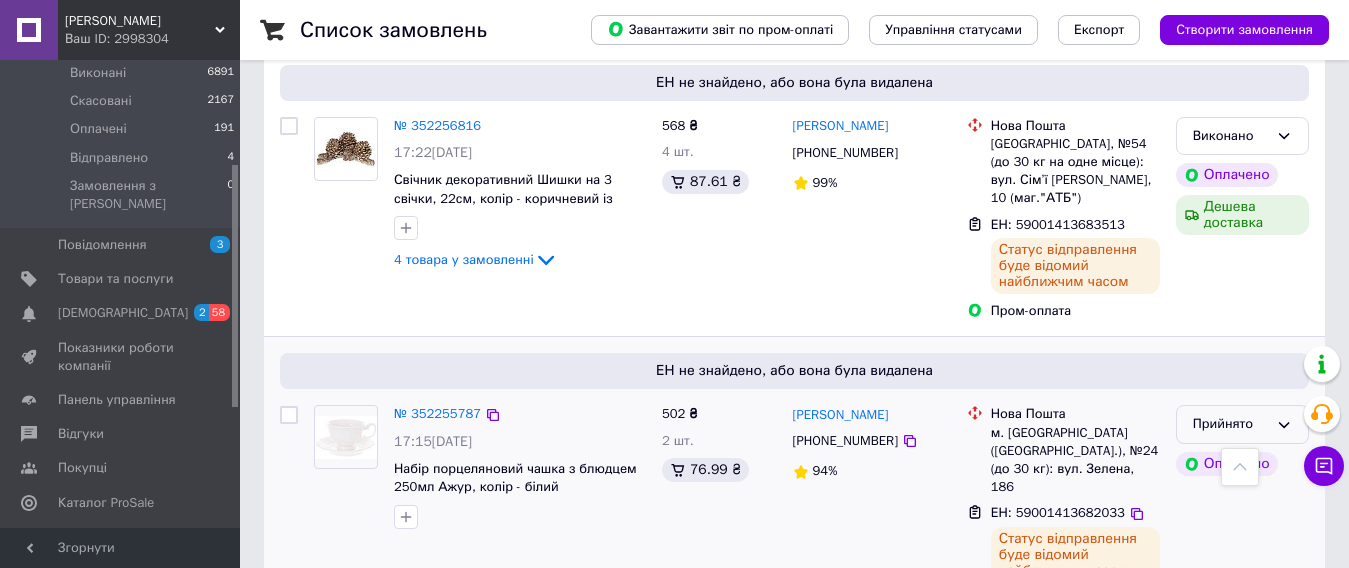 click 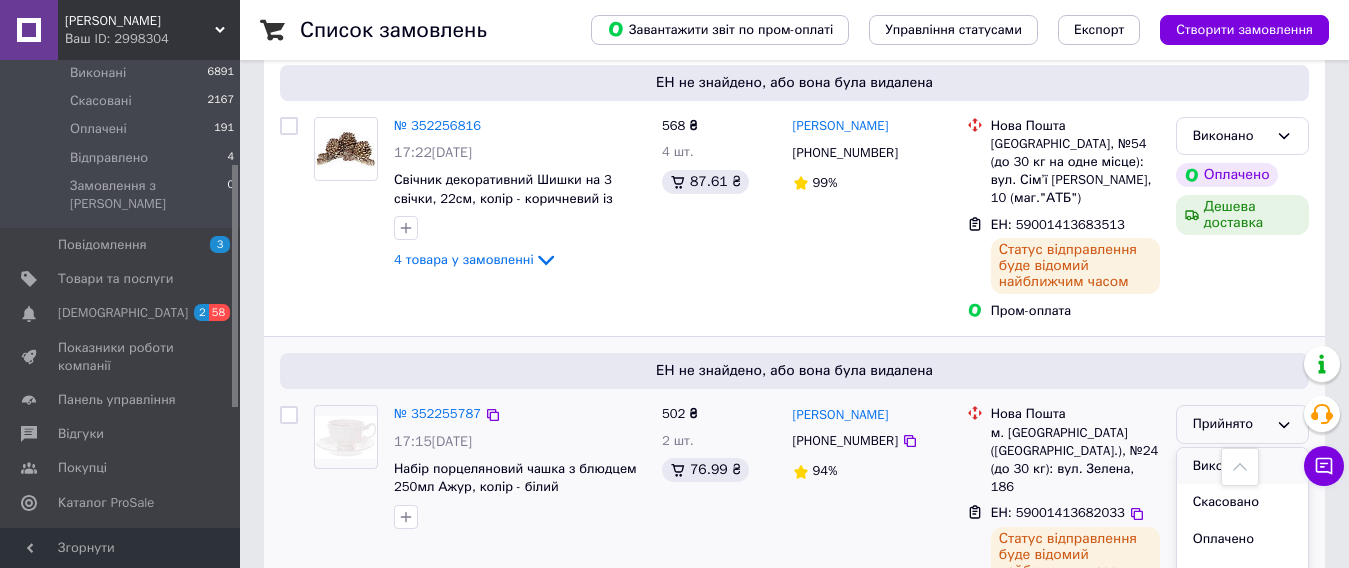 click on "Виконано" at bounding box center (1242, 466) 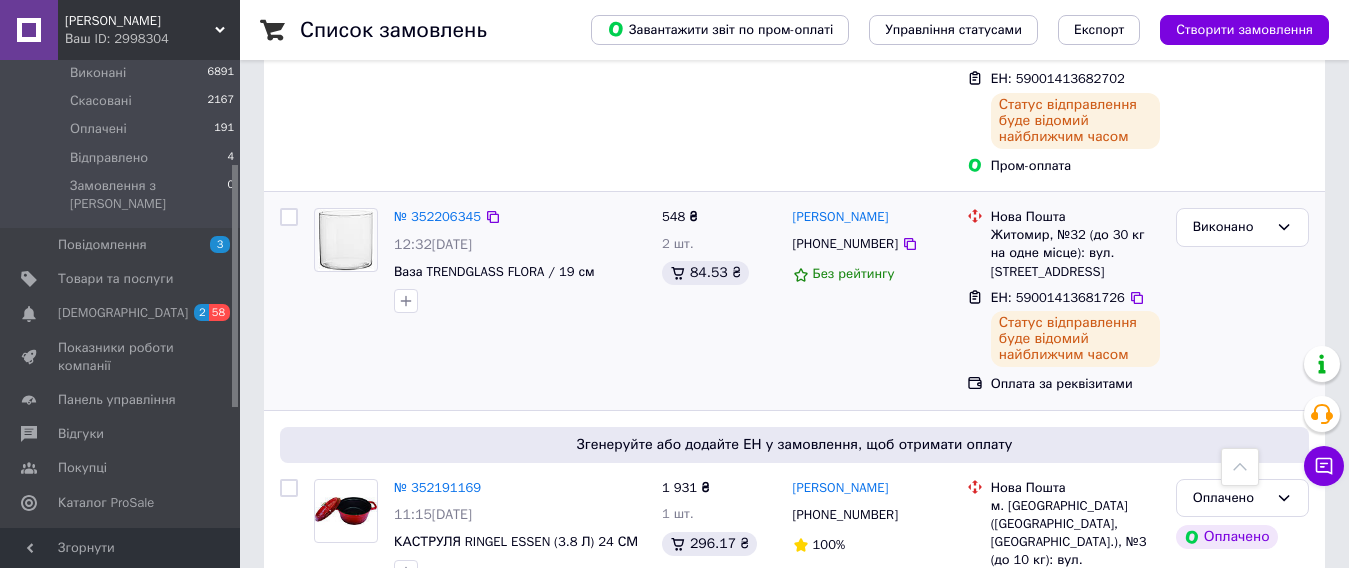 scroll, scrollTop: 1800, scrollLeft: 0, axis: vertical 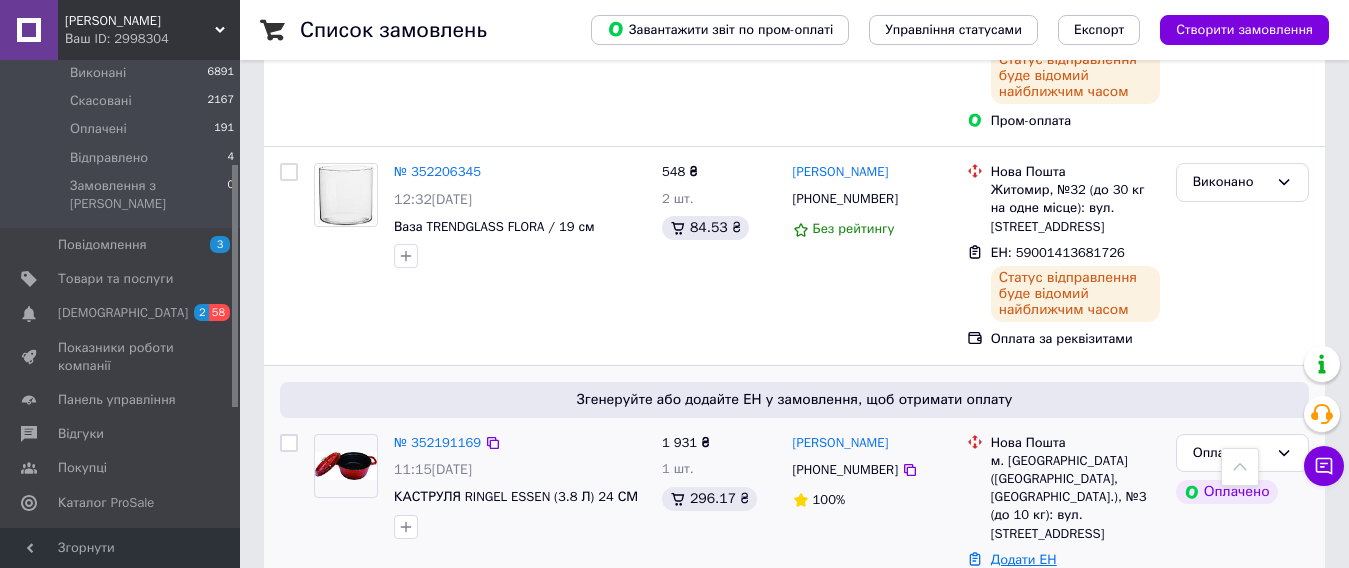 click on "Додати ЕН" at bounding box center (1024, 559) 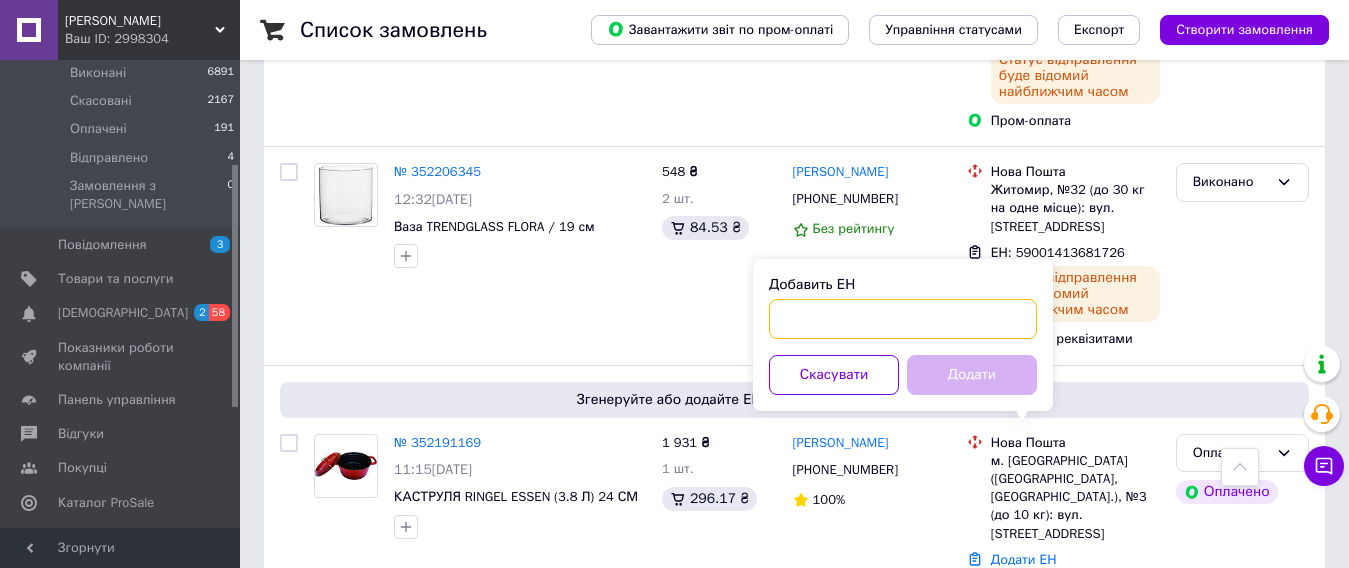 click on "Добавить ЕН" at bounding box center [903, 319] 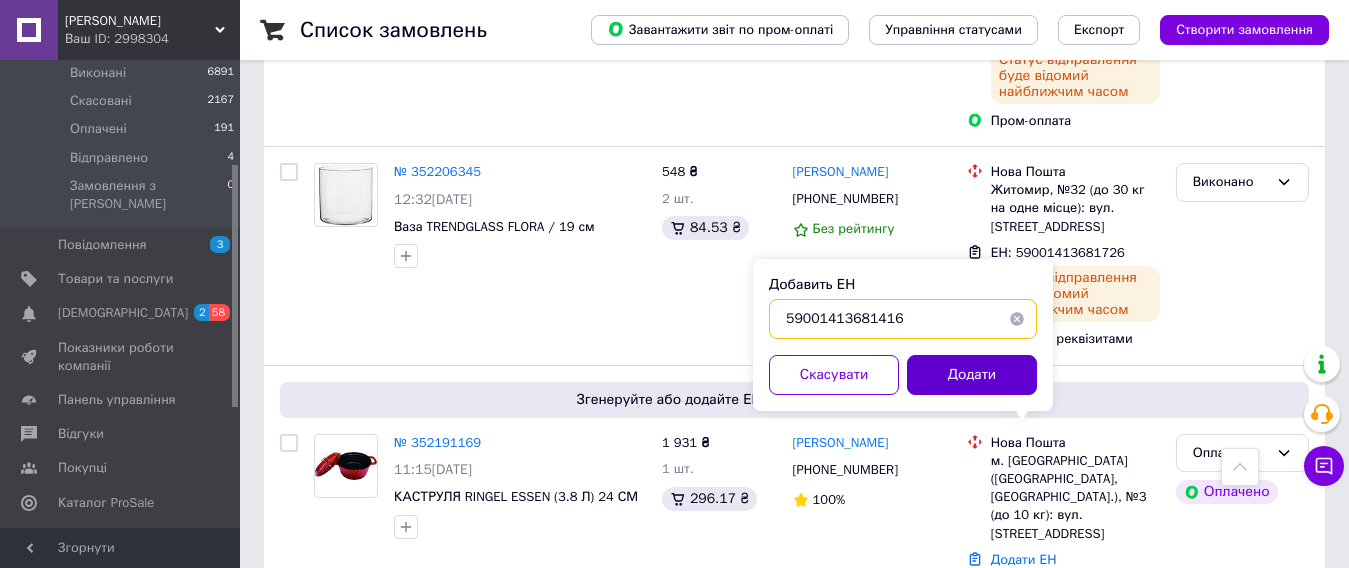type on "59001413681416" 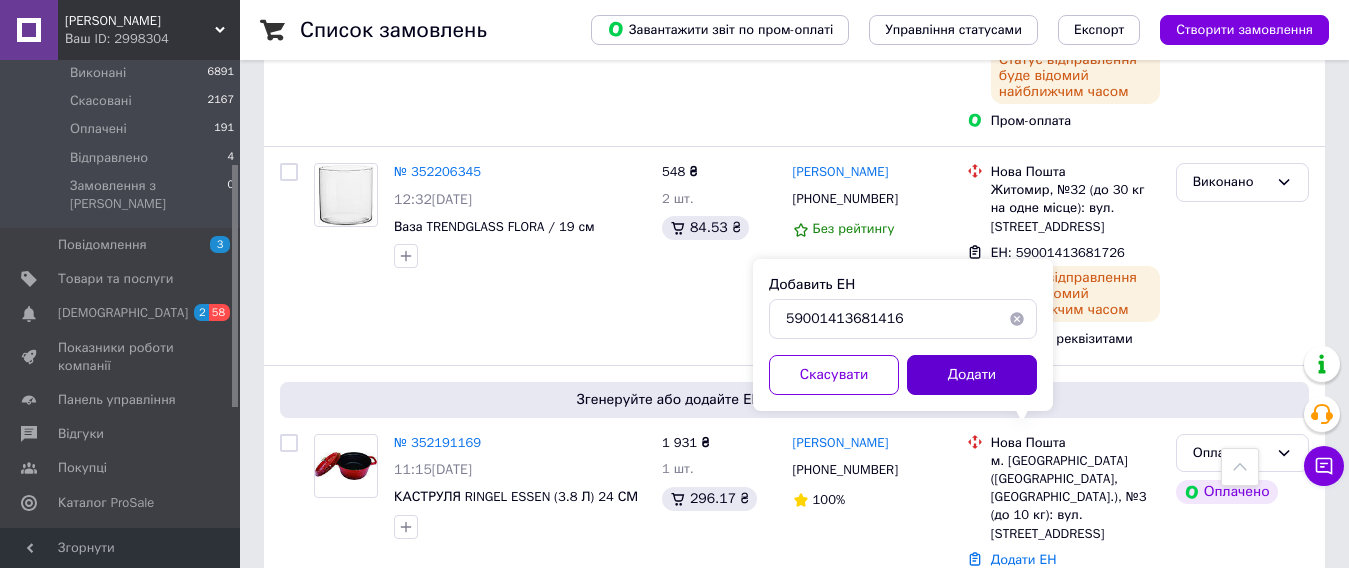 click on "Додати" at bounding box center [972, 375] 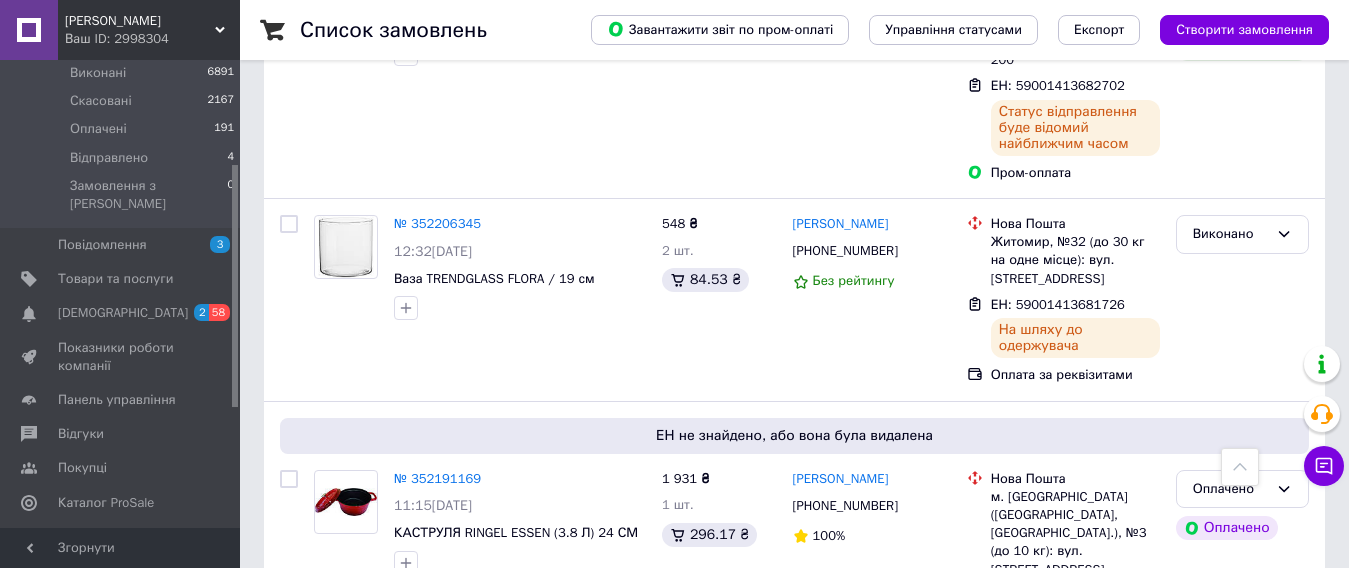 scroll, scrollTop: 1664, scrollLeft: 0, axis: vertical 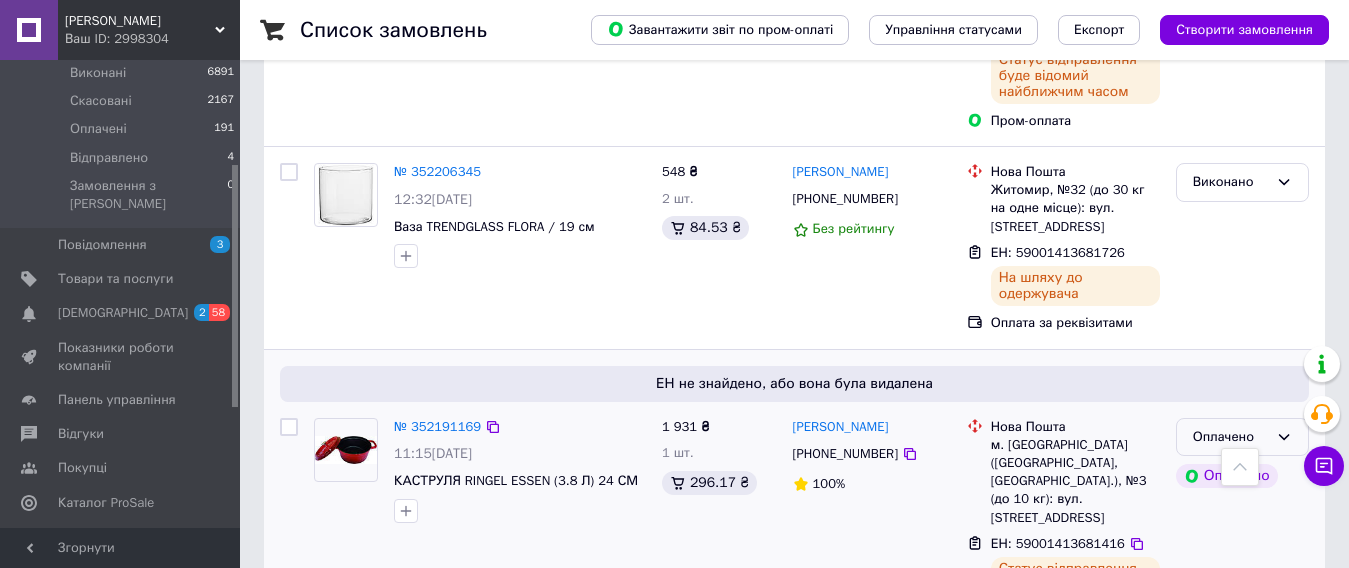 click 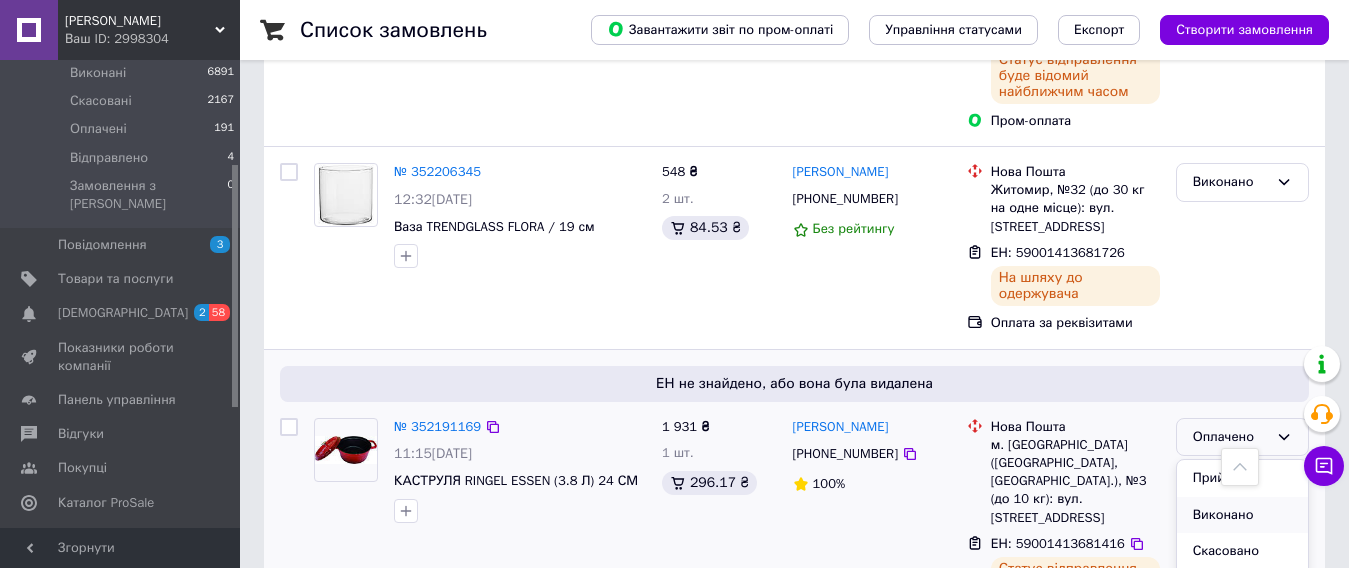 click on "Виконано" at bounding box center (1242, 515) 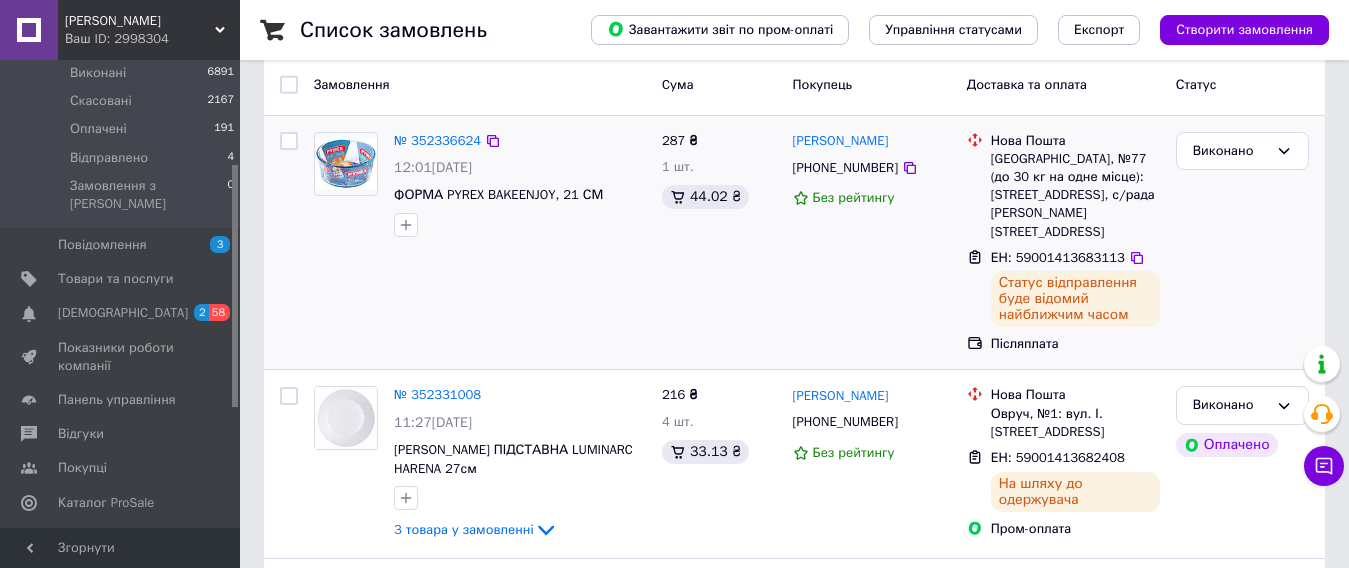 scroll, scrollTop: 200, scrollLeft: 0, axis: vertical 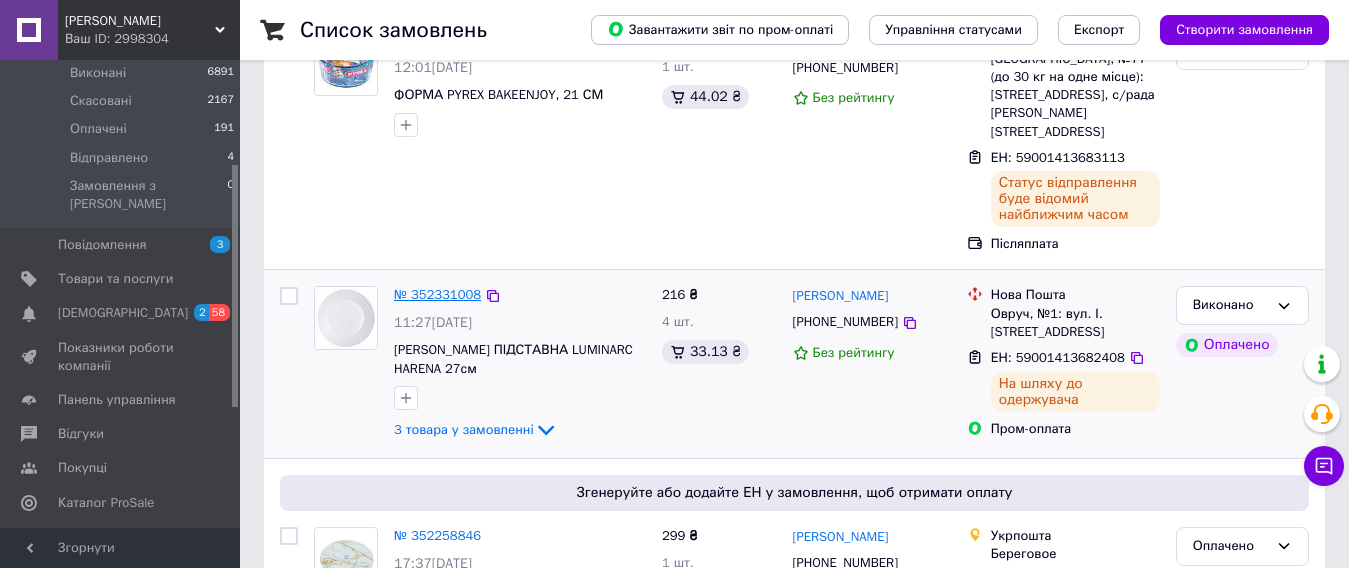 click on "№ 352331008" at bounding box center (437, 294) 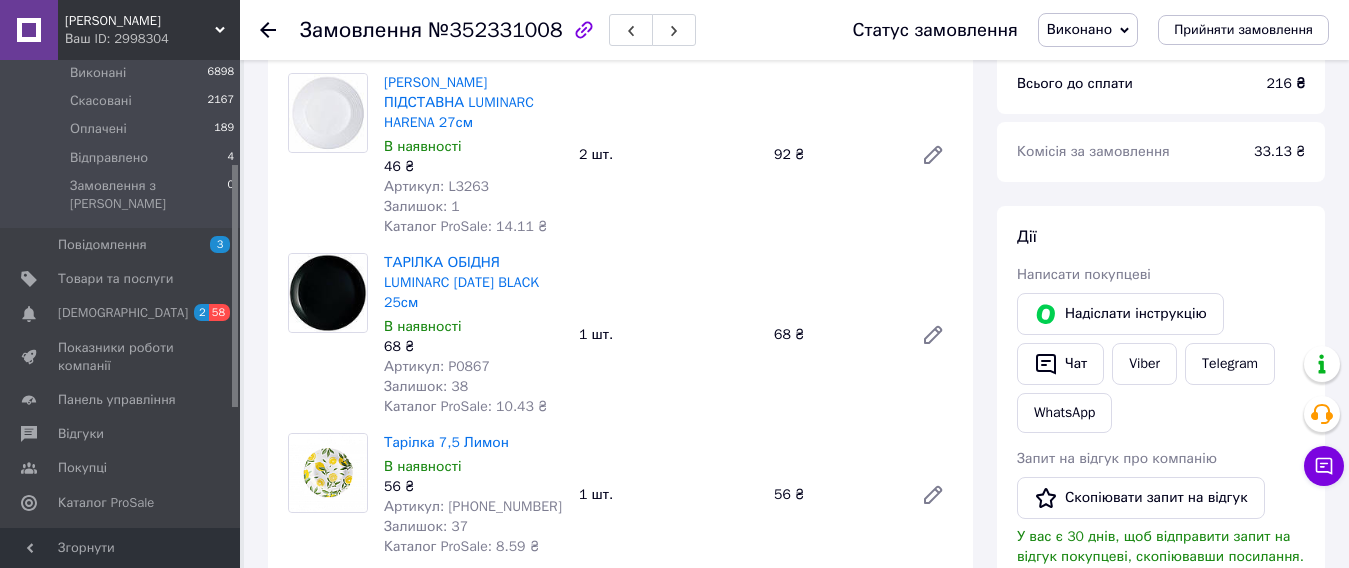 scroll, scrollTop: 700, scrollLeft: 0, axis: vertical 